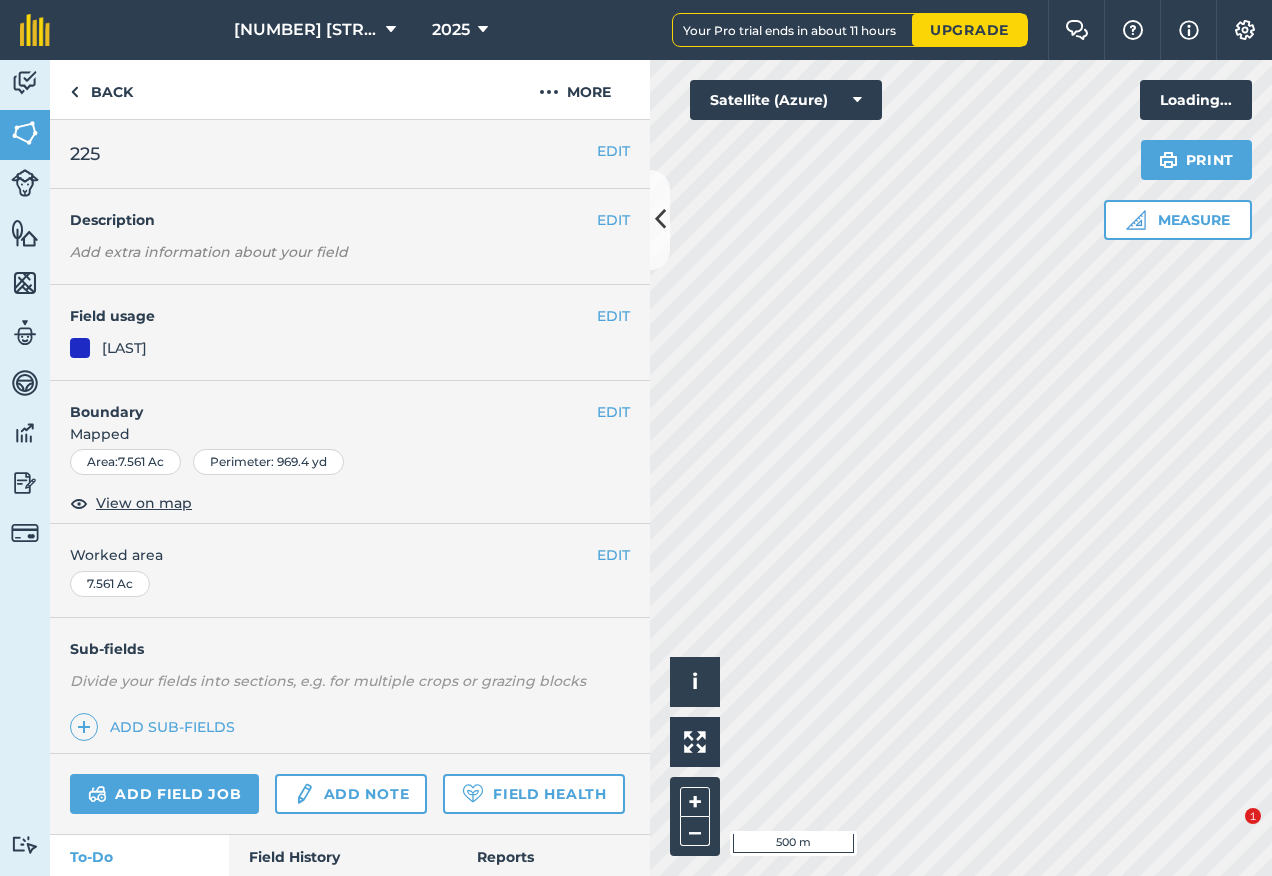 scroll, scrollTop: 0, scrollLeft: 0, axis: both 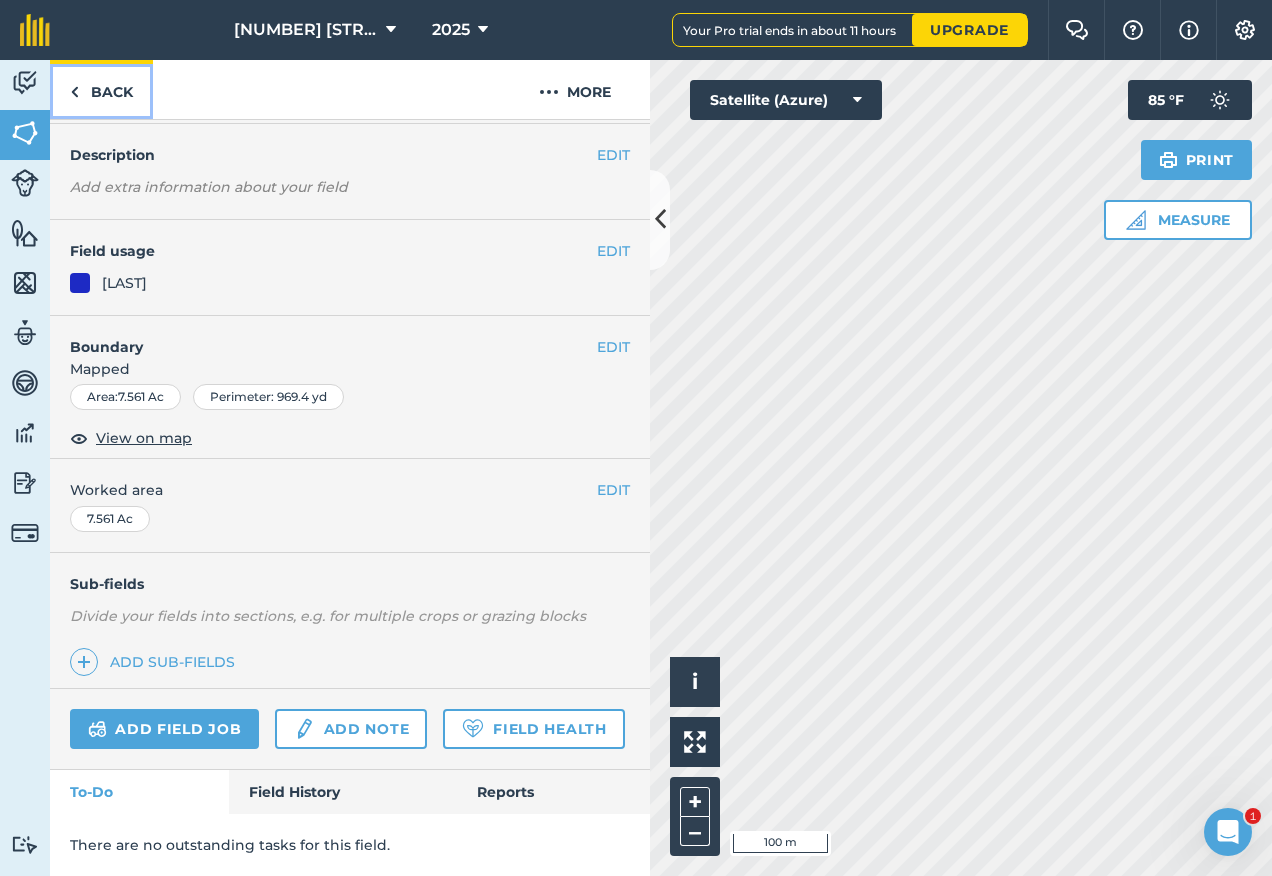 click on "Back" at bounding box center (101, 89) 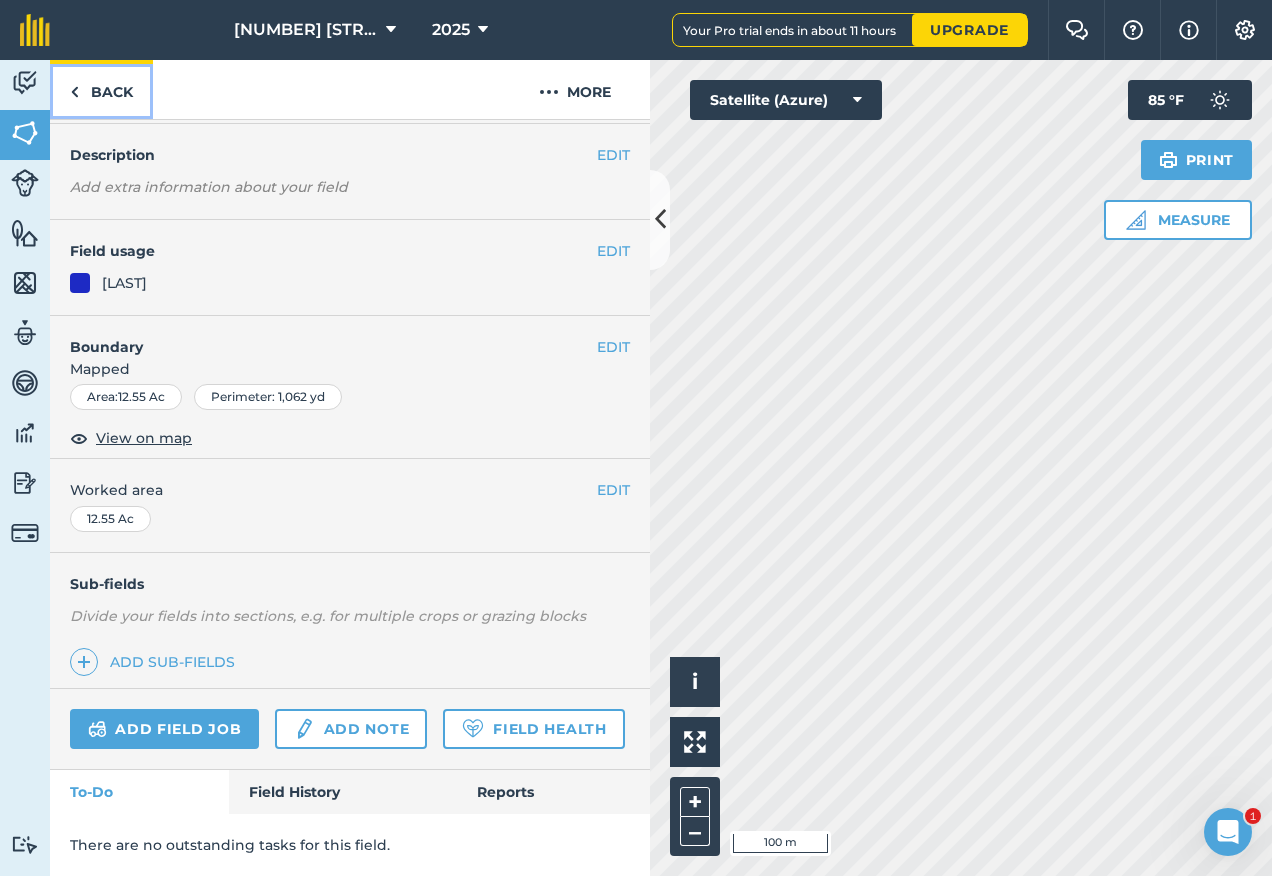 click on "Back" at bounding box center (101, 89) 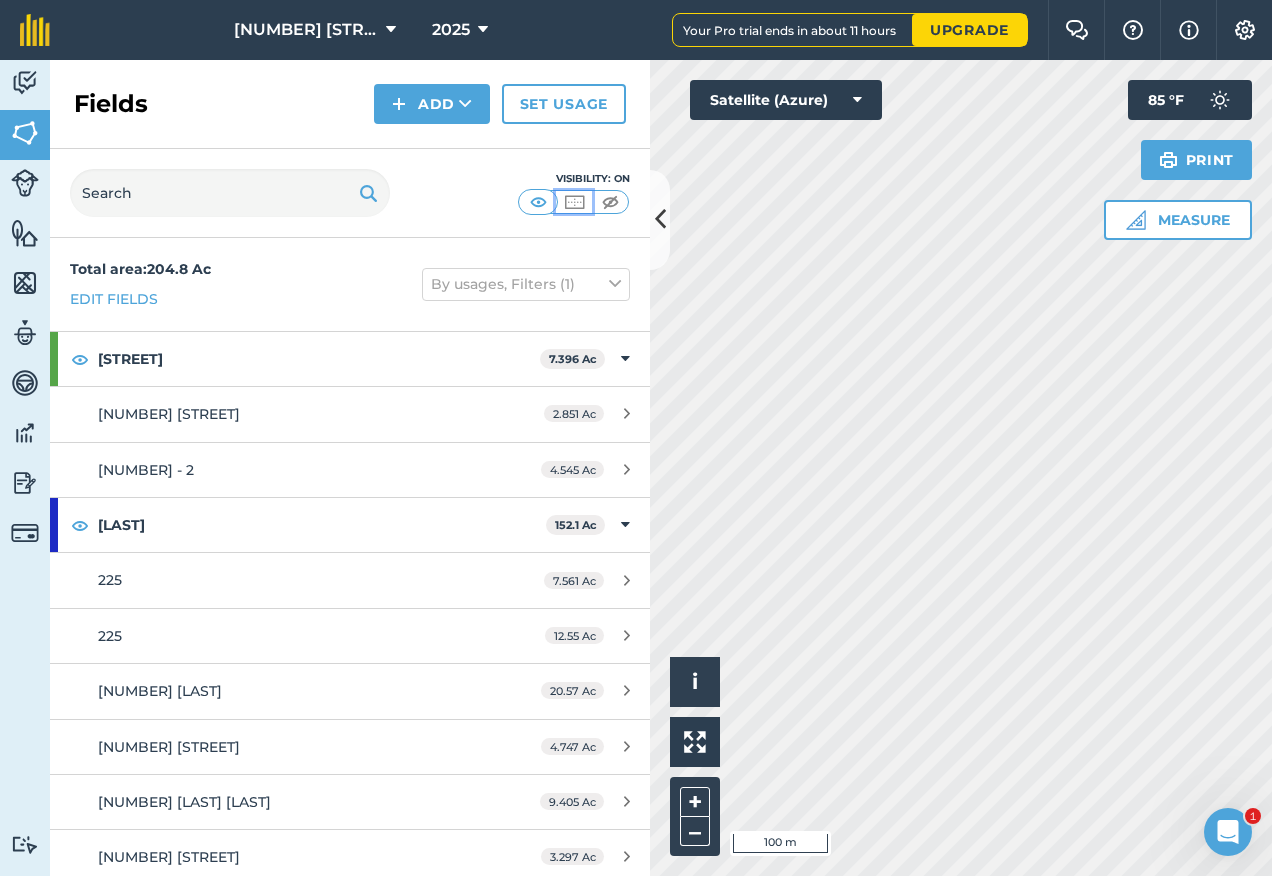 click at bounding box center (574, 202) 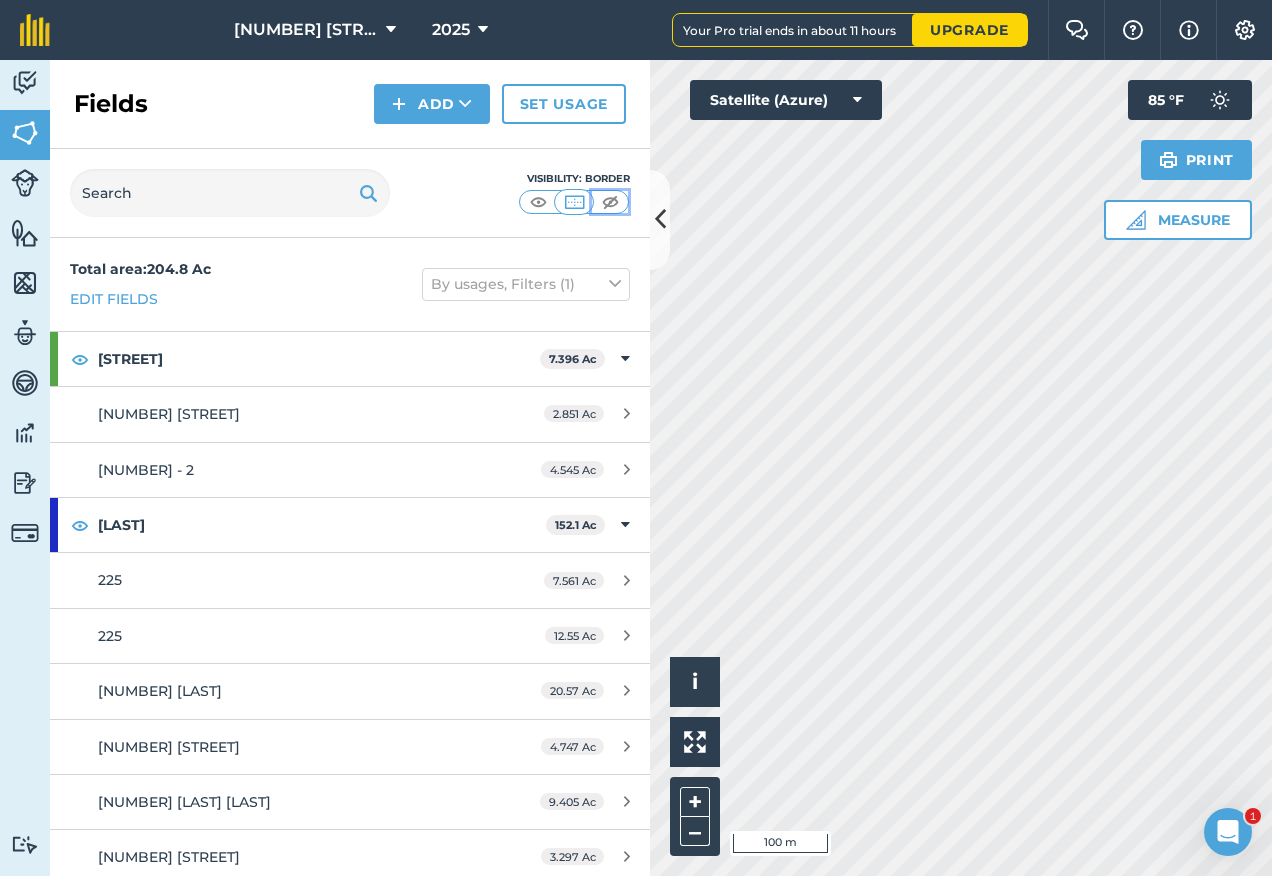 click at bounding box center (610, 202) 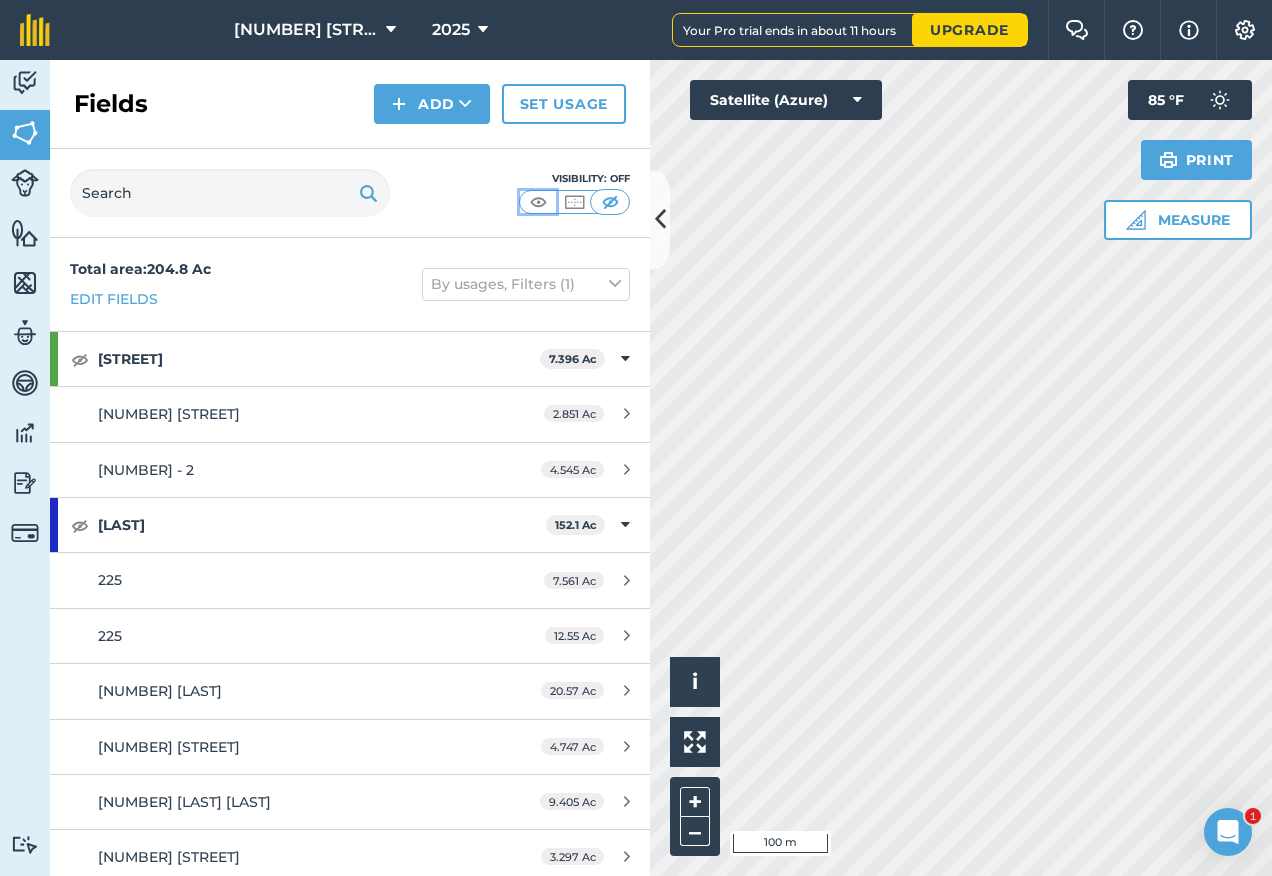 click at bounding box center [538, 202] 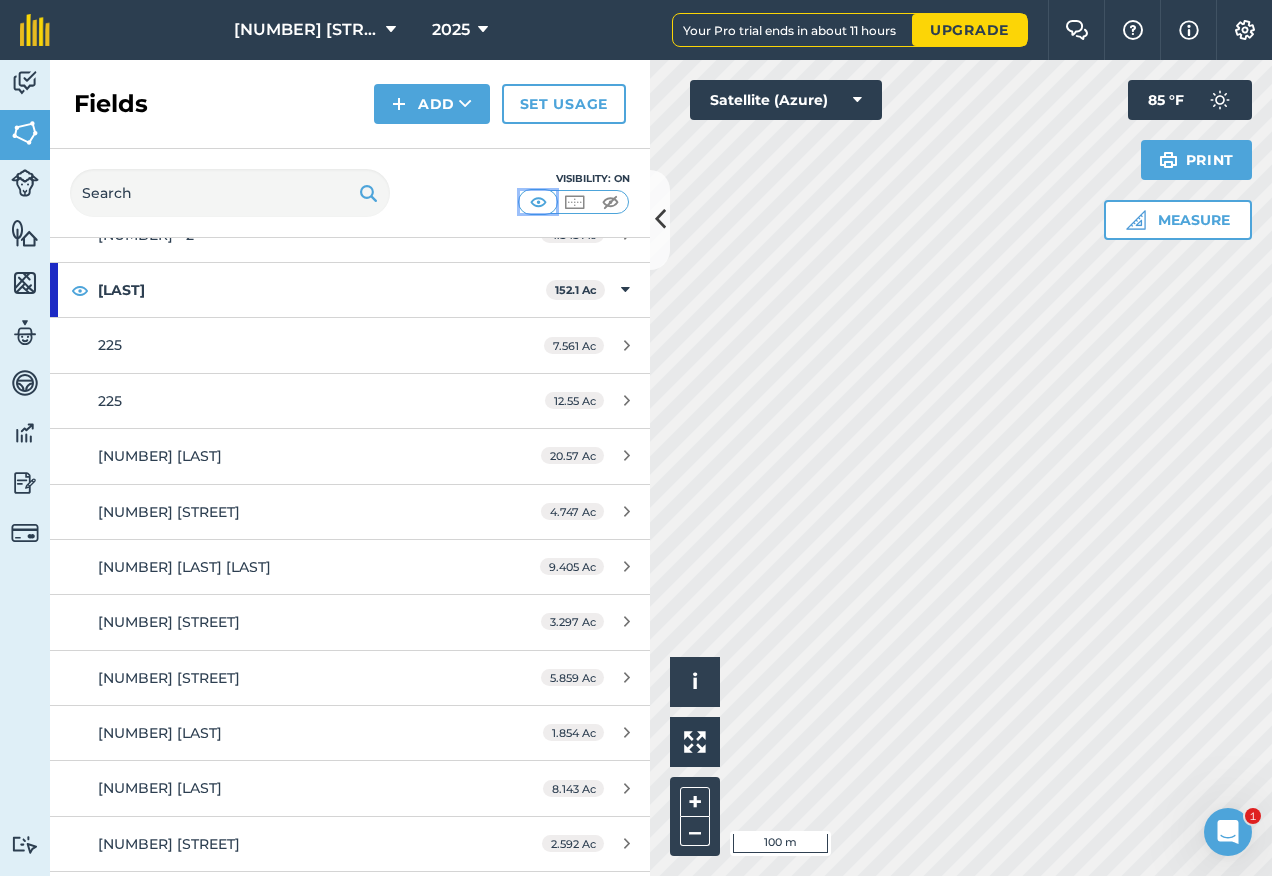 scroll, scrollTop: 200, scrollLeft: 0, axis: vertical 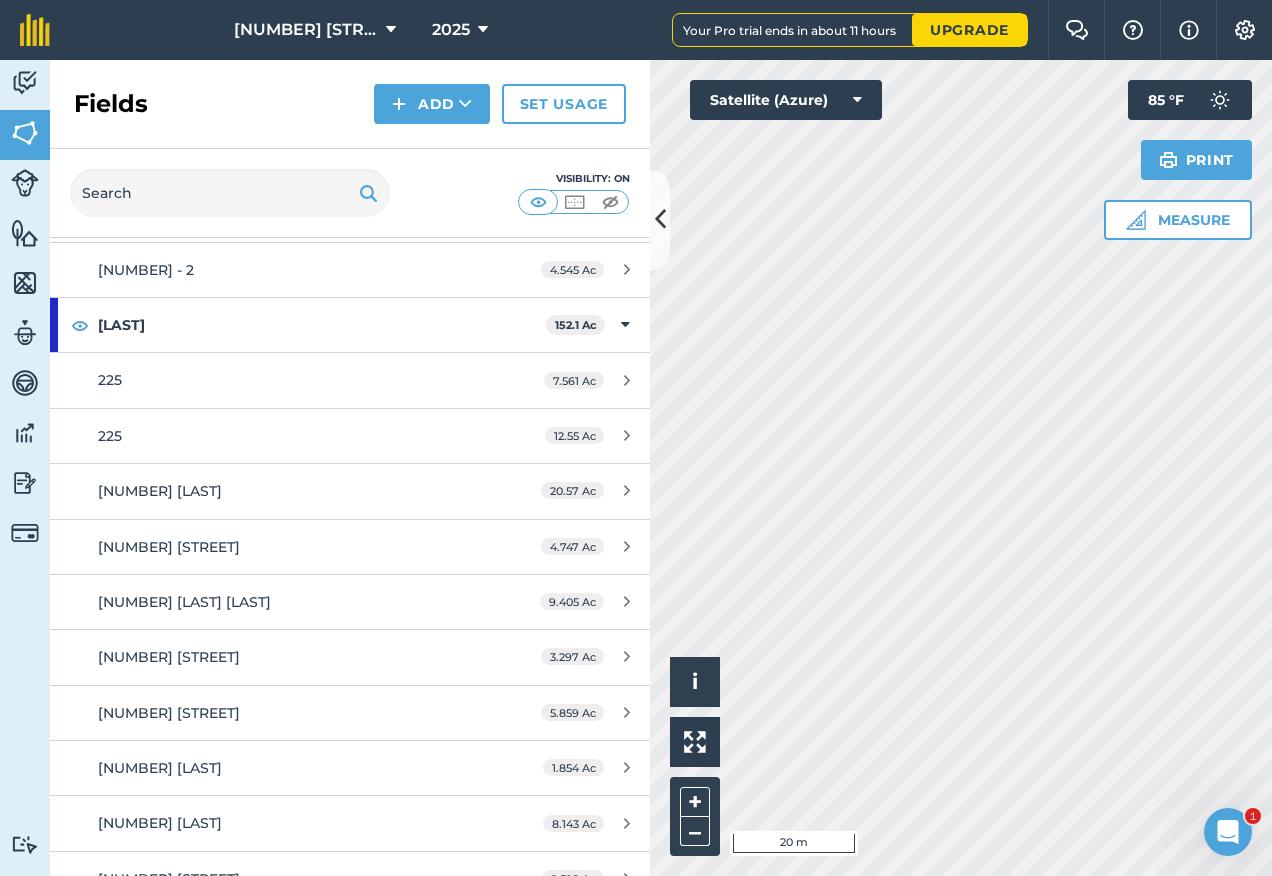 click on "Hello i © 2025 TomTom, Microsoft 20 m + – Satellite (Azure) Measure Print 85   ° F" at bounding box center [961, 468] 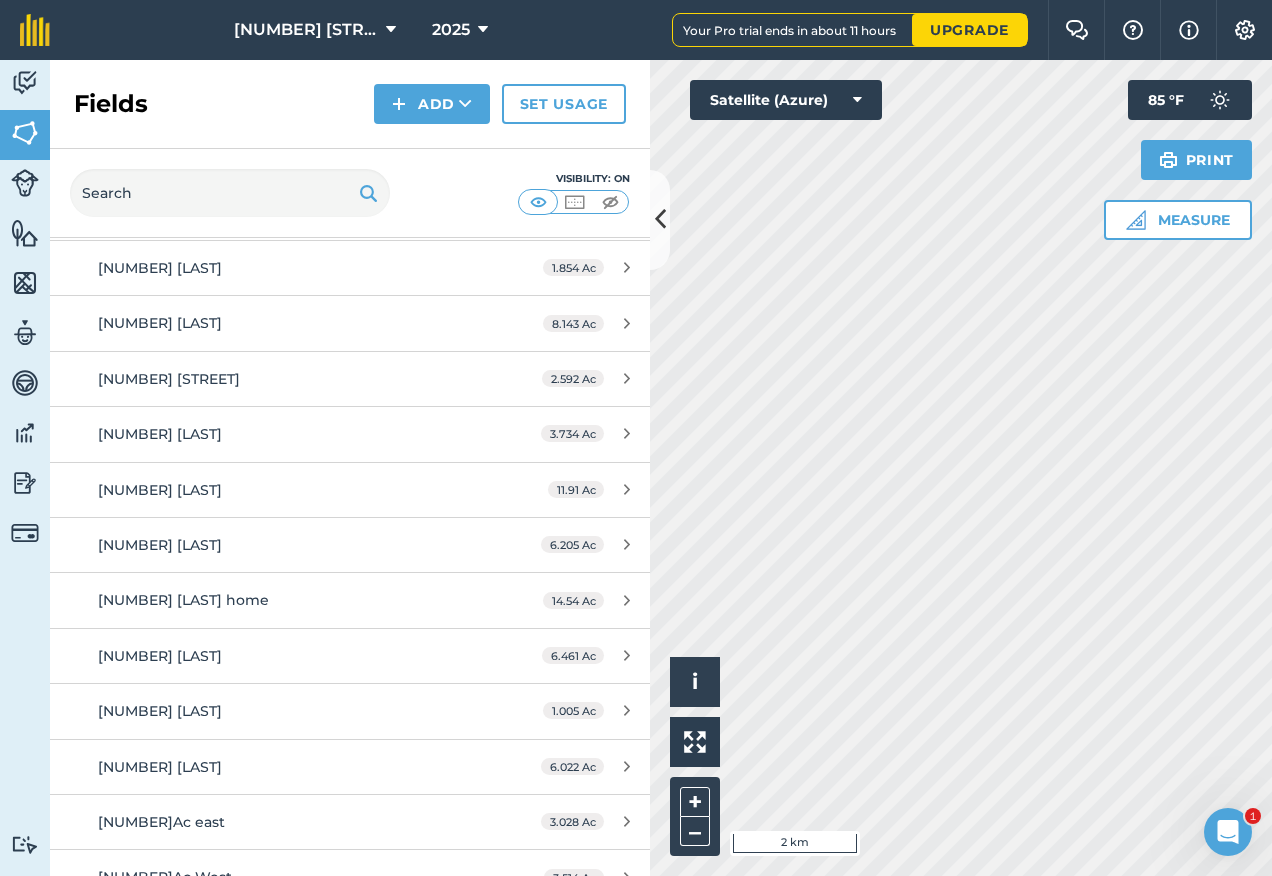 scroll, scrollTop: 500, scrollLeft: 0, axis: vertical 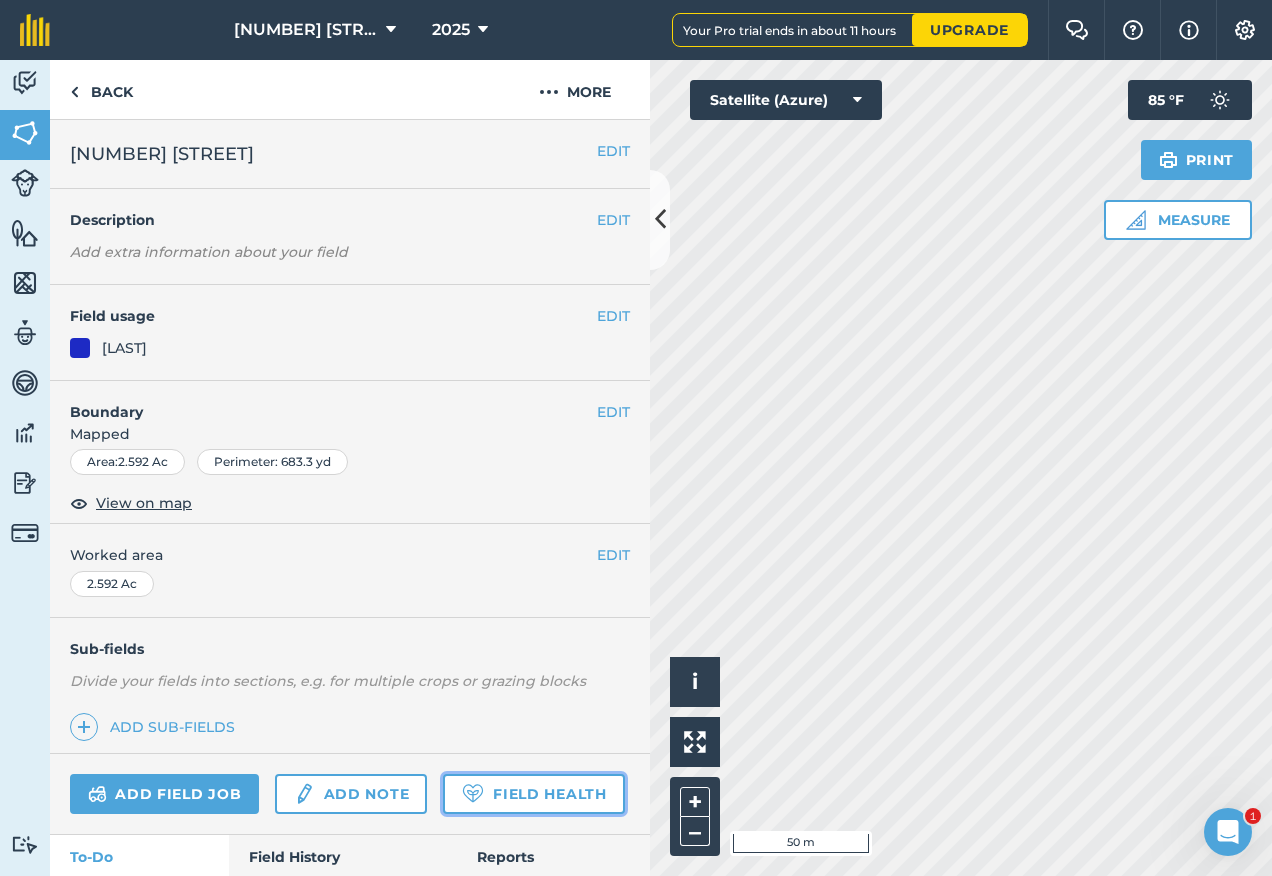 click on "Field Health" at bounding box center [533, 794] 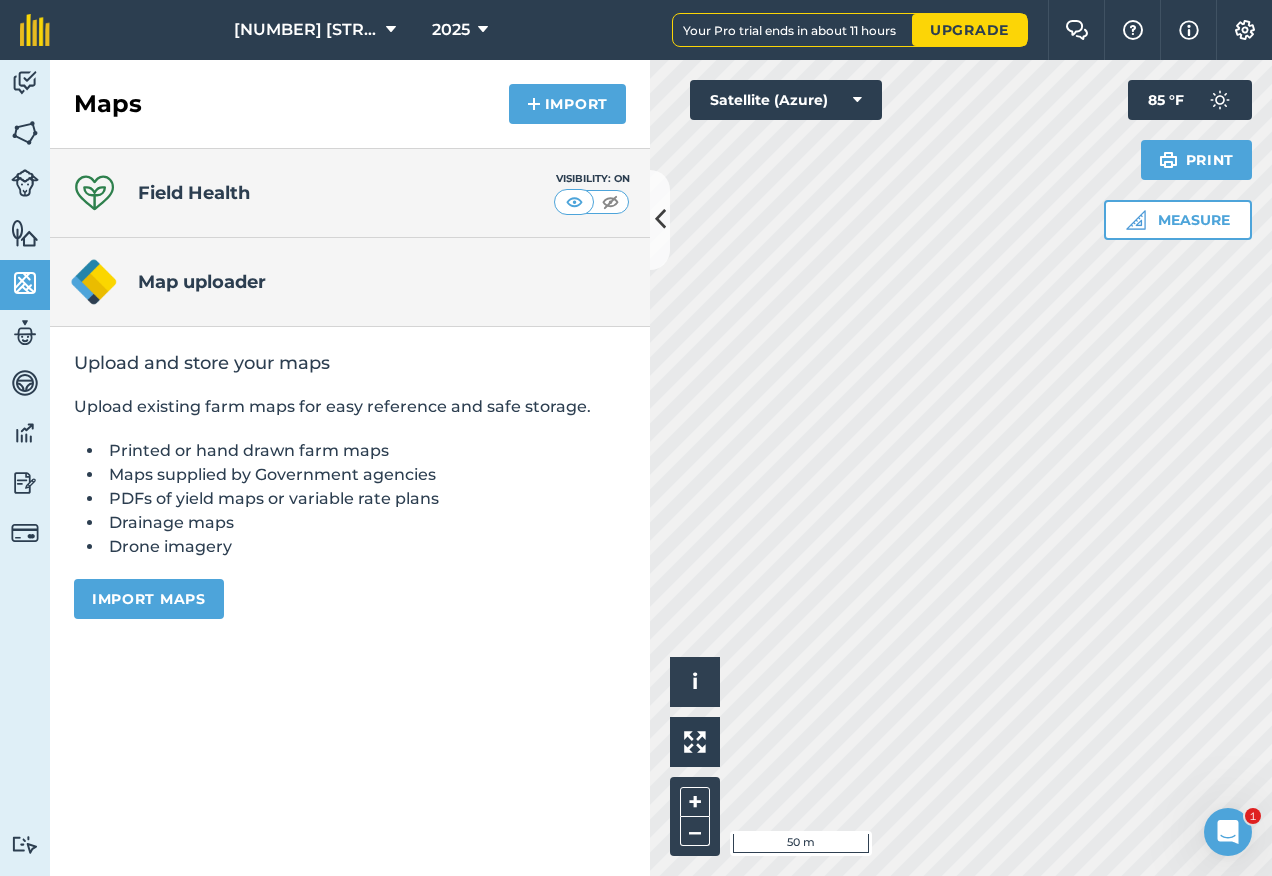 click on "Field Health Visibility: On" at bounding box center [350, 193] 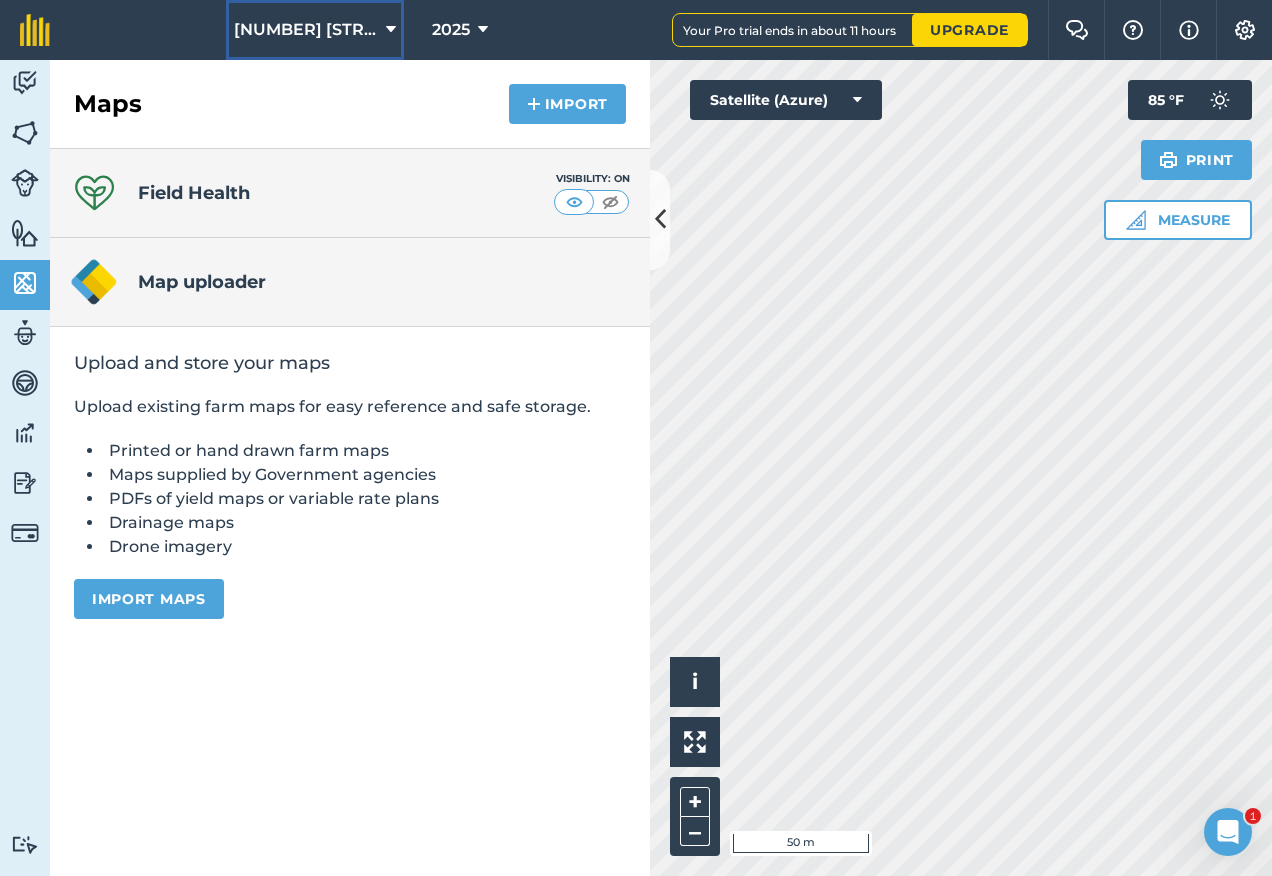 click on "[NUMBER] [STREET]" at bounding box center (315, 30) 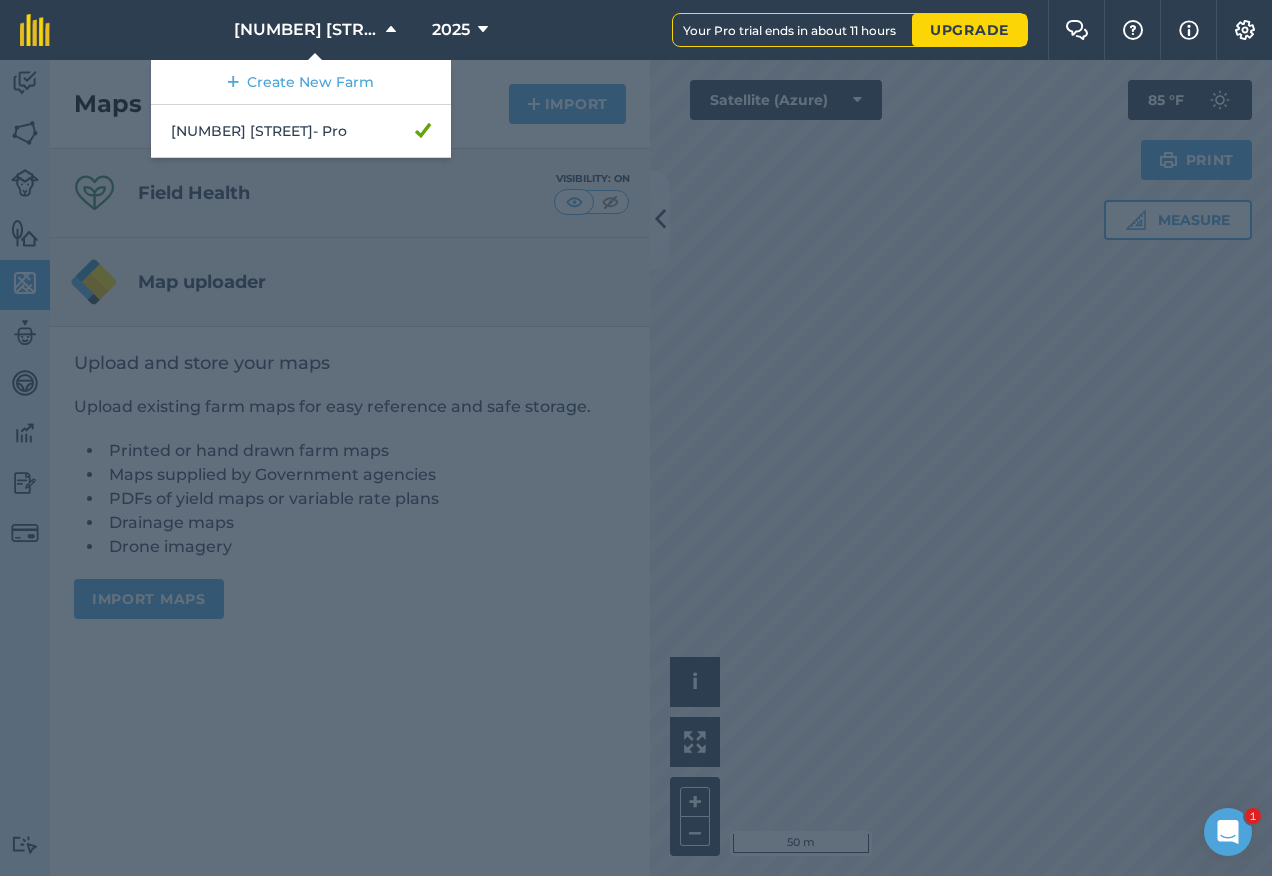 click at bounding box center (636, 468) 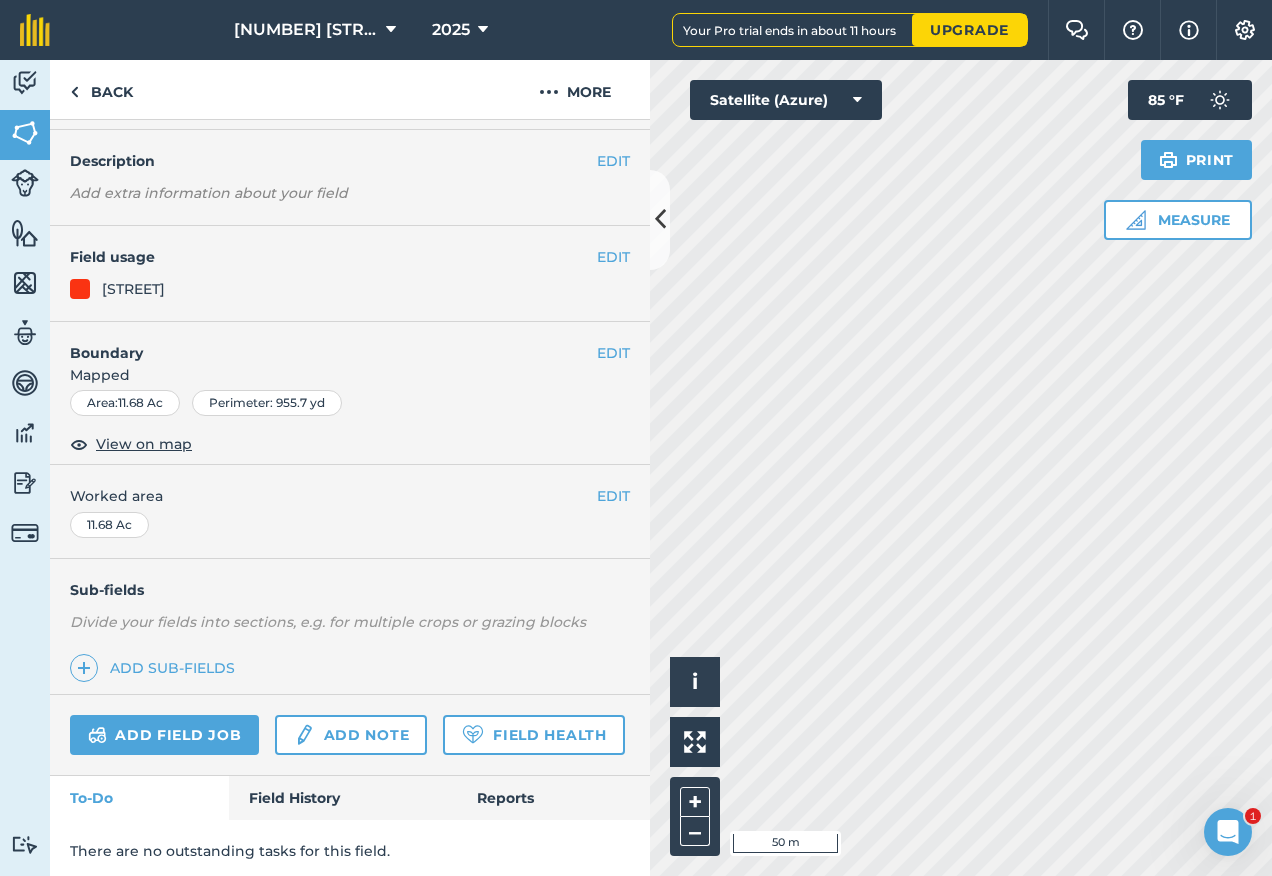 scroll, scrollTop: 145, scrollLeft: 0, axis: vertical 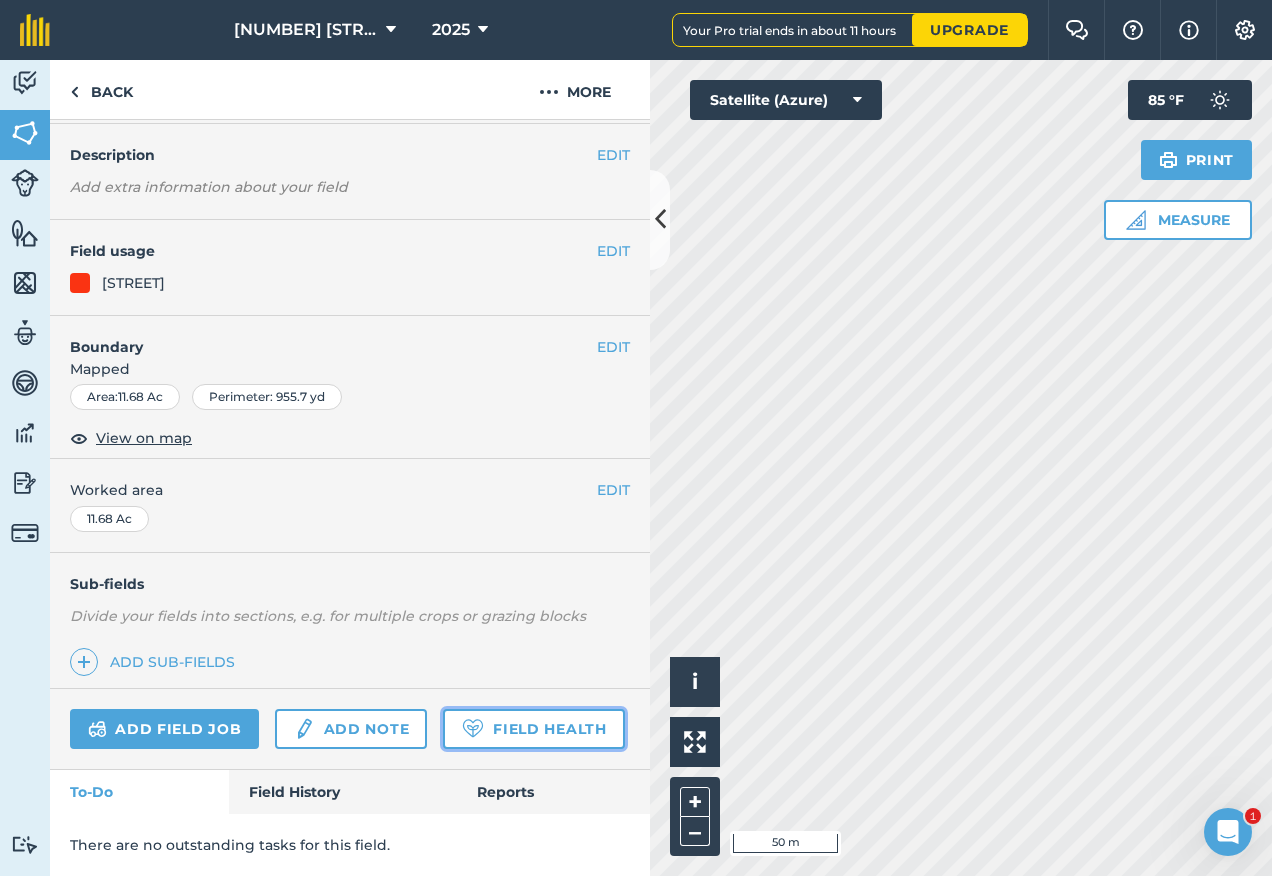 click on "Field Health" at bounding box center [533, 729] 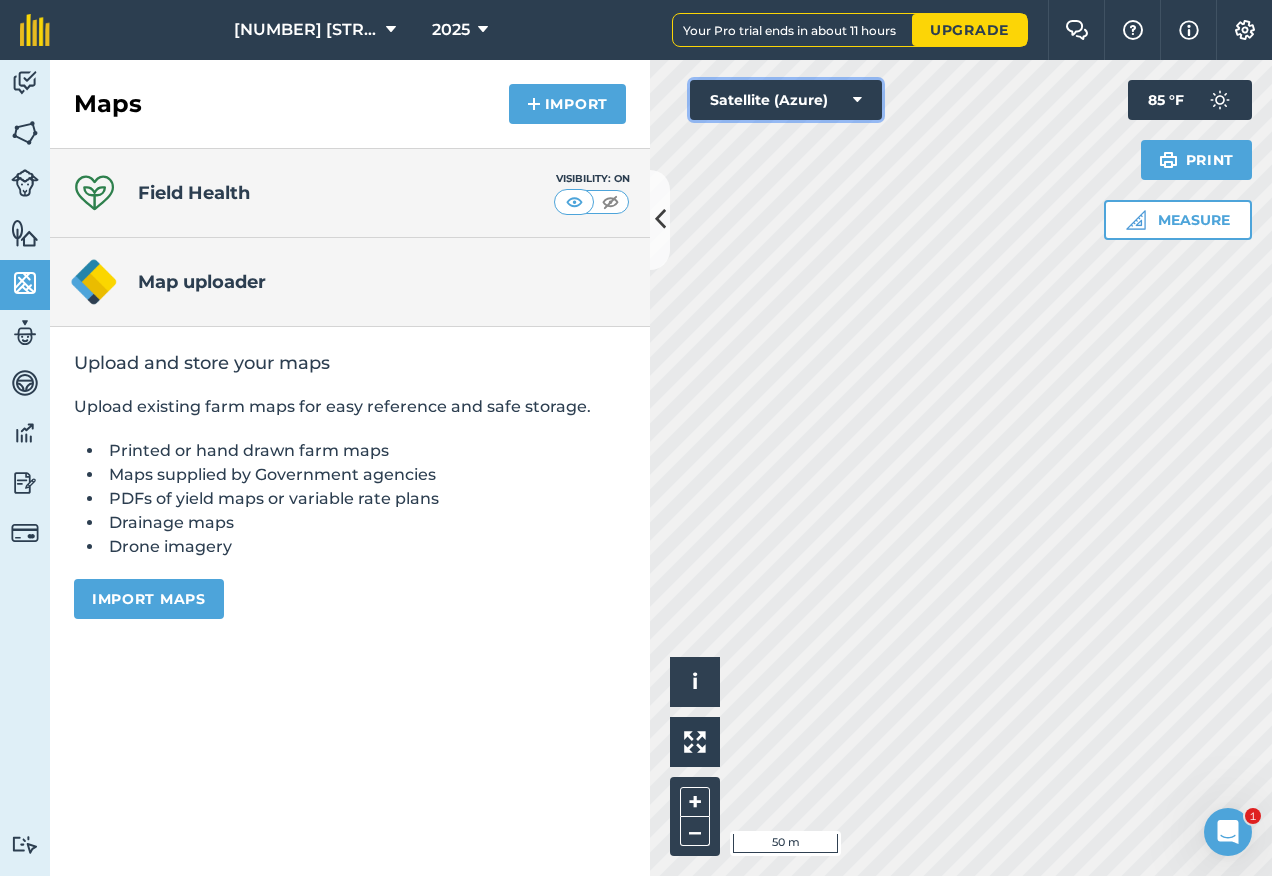 click on "Satellite (Azure)" at bounding box center [786, 100] 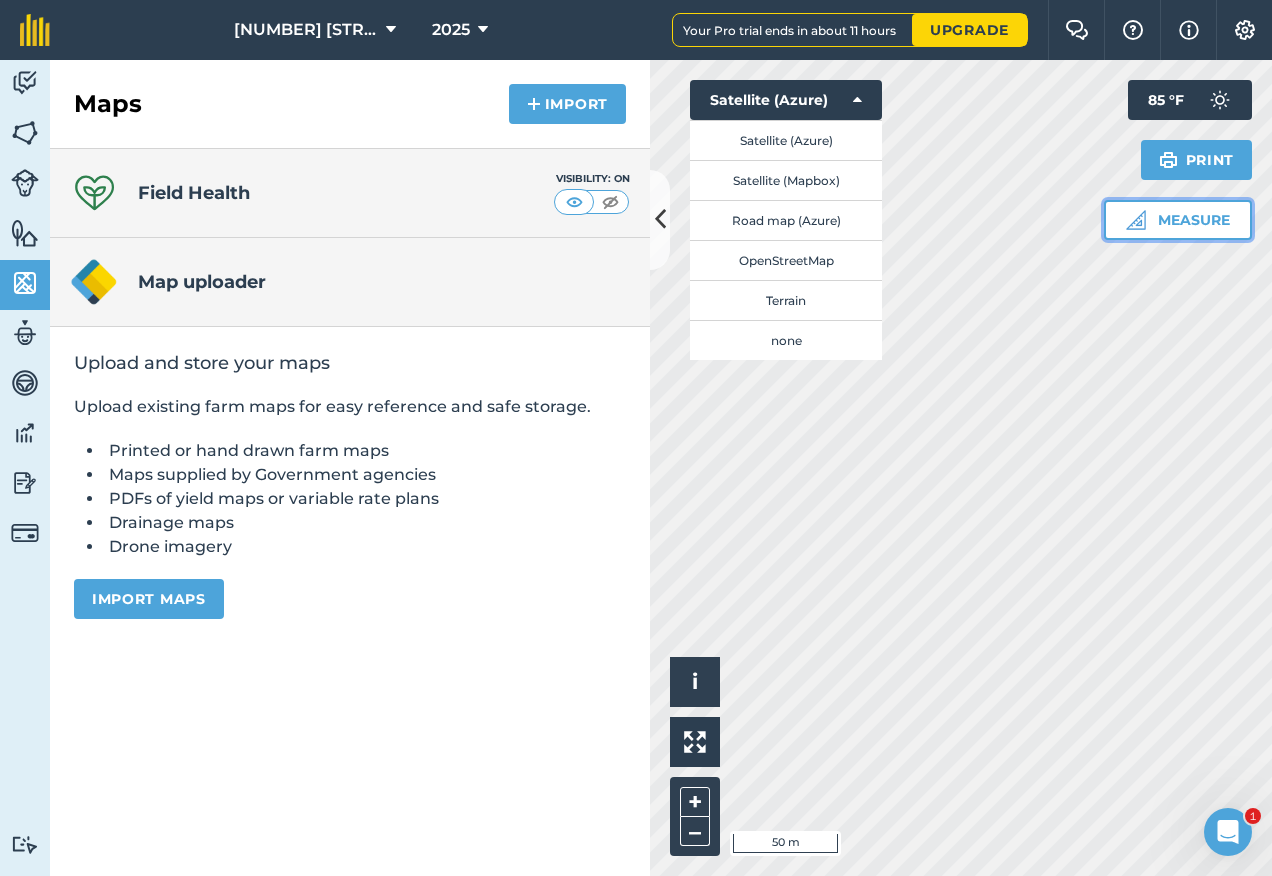 click on "Measure" at bounding box center (1178, 220) 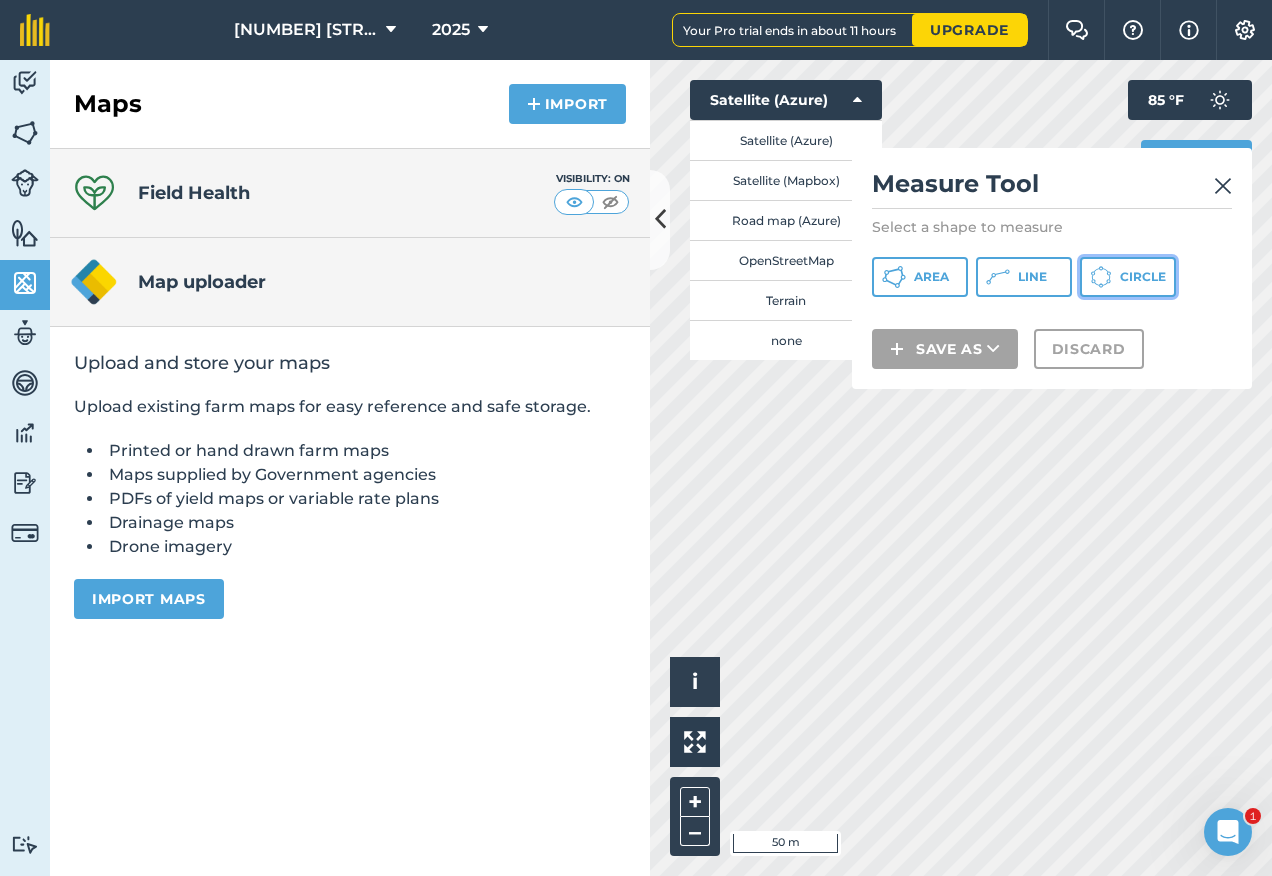 click 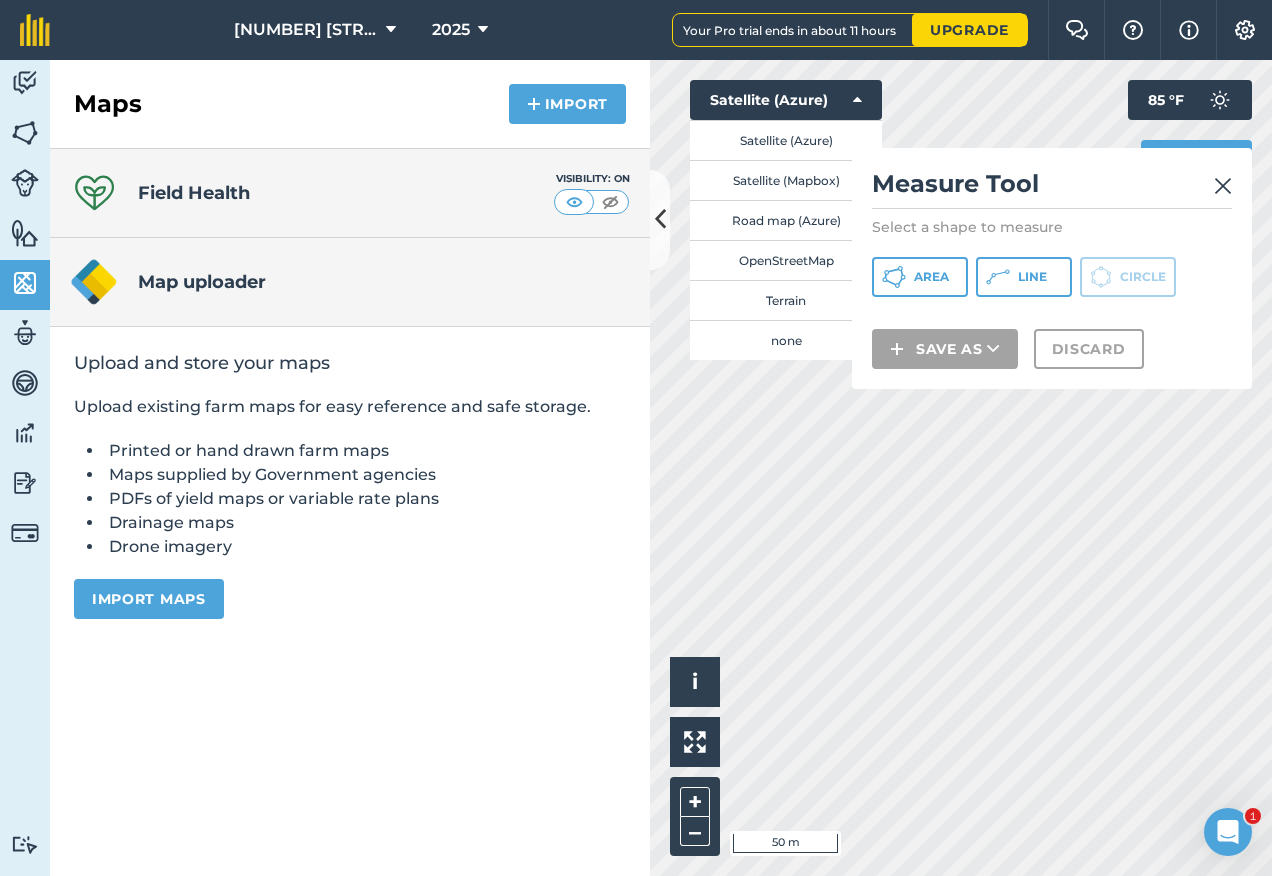 click at bounding box center [1223, 186] 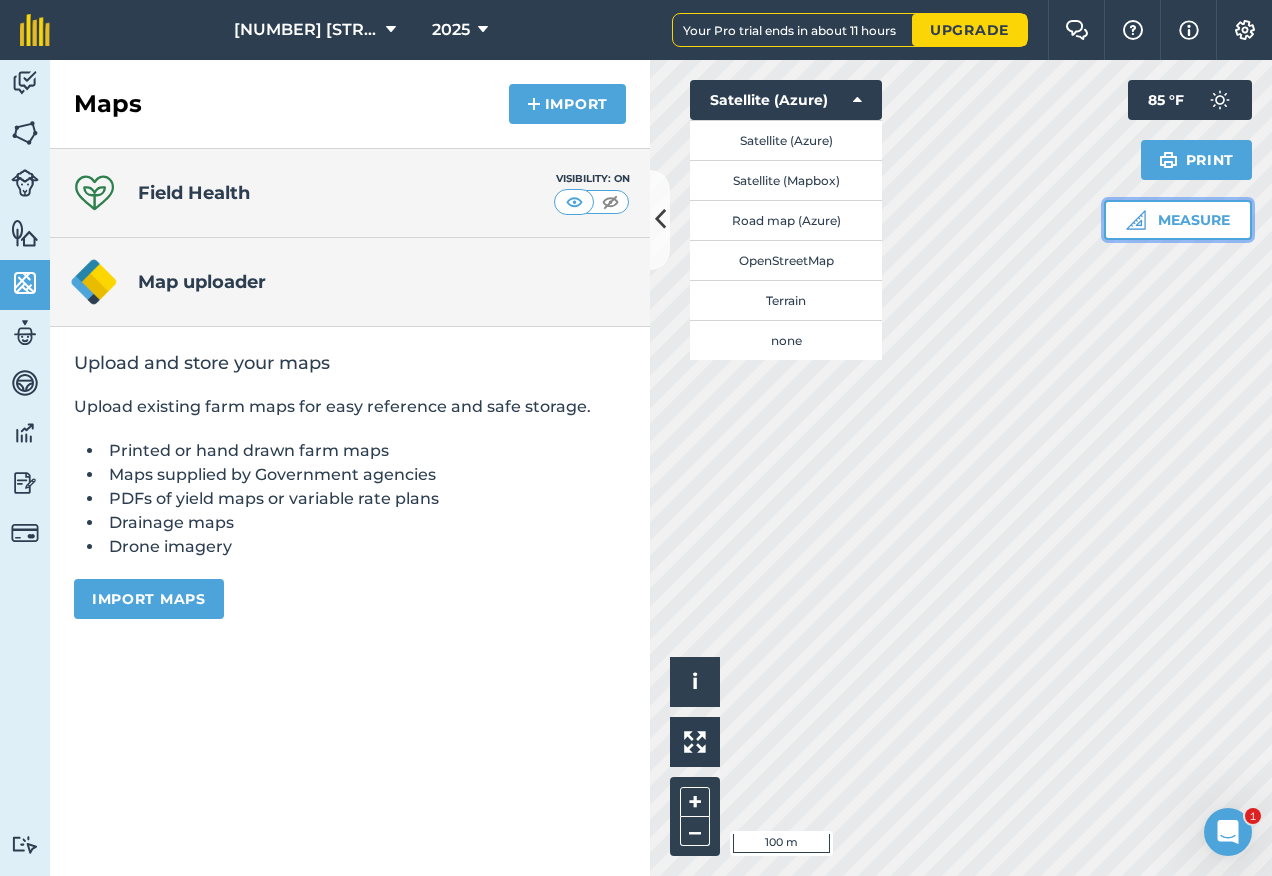 click on "Measure" at bounding box center (1178, 220) 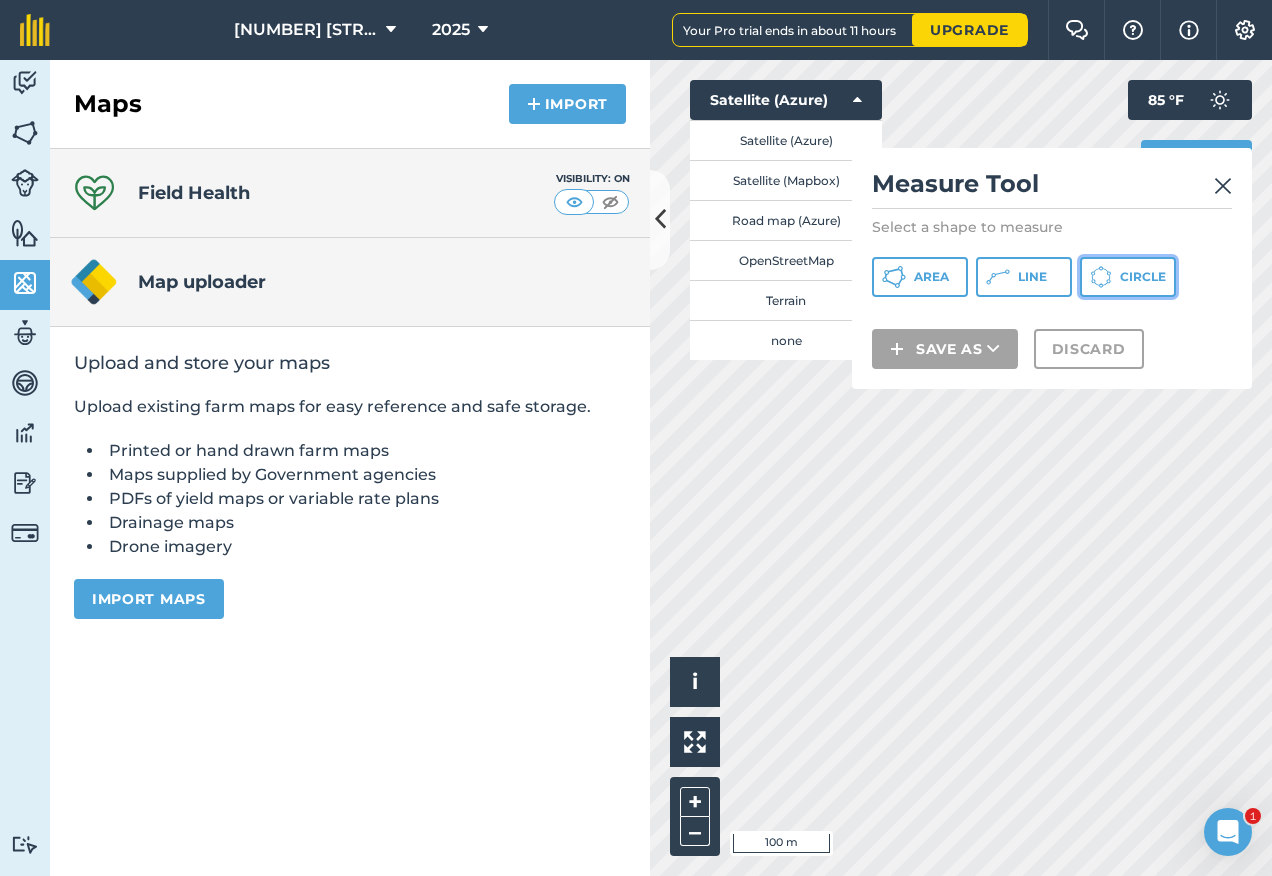 click on "Circle" at bounding box center [1128, 277] 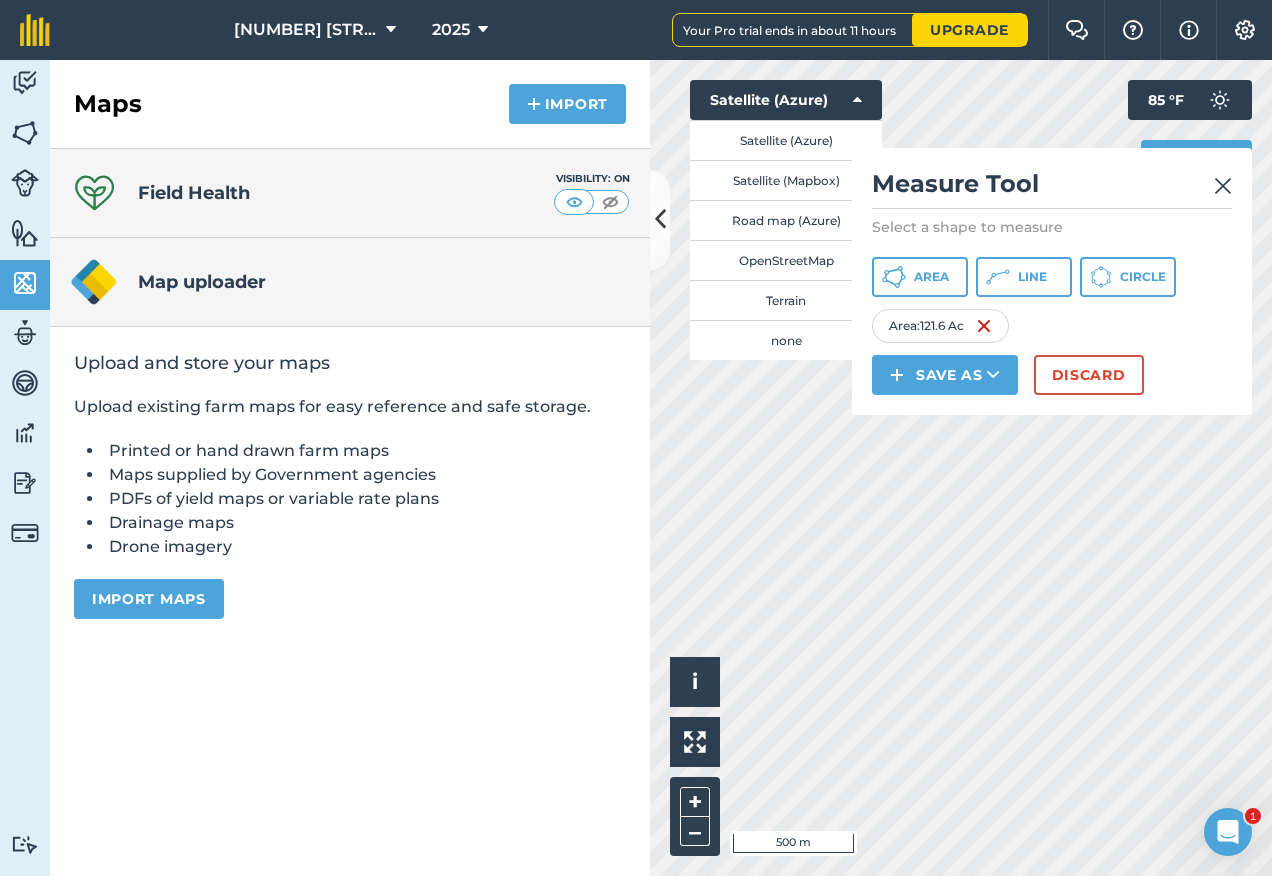 drag, startPoint x: 955, startPoint y: 408, endPoint x: 1167, endPoint y: 344, distance: 221.44977 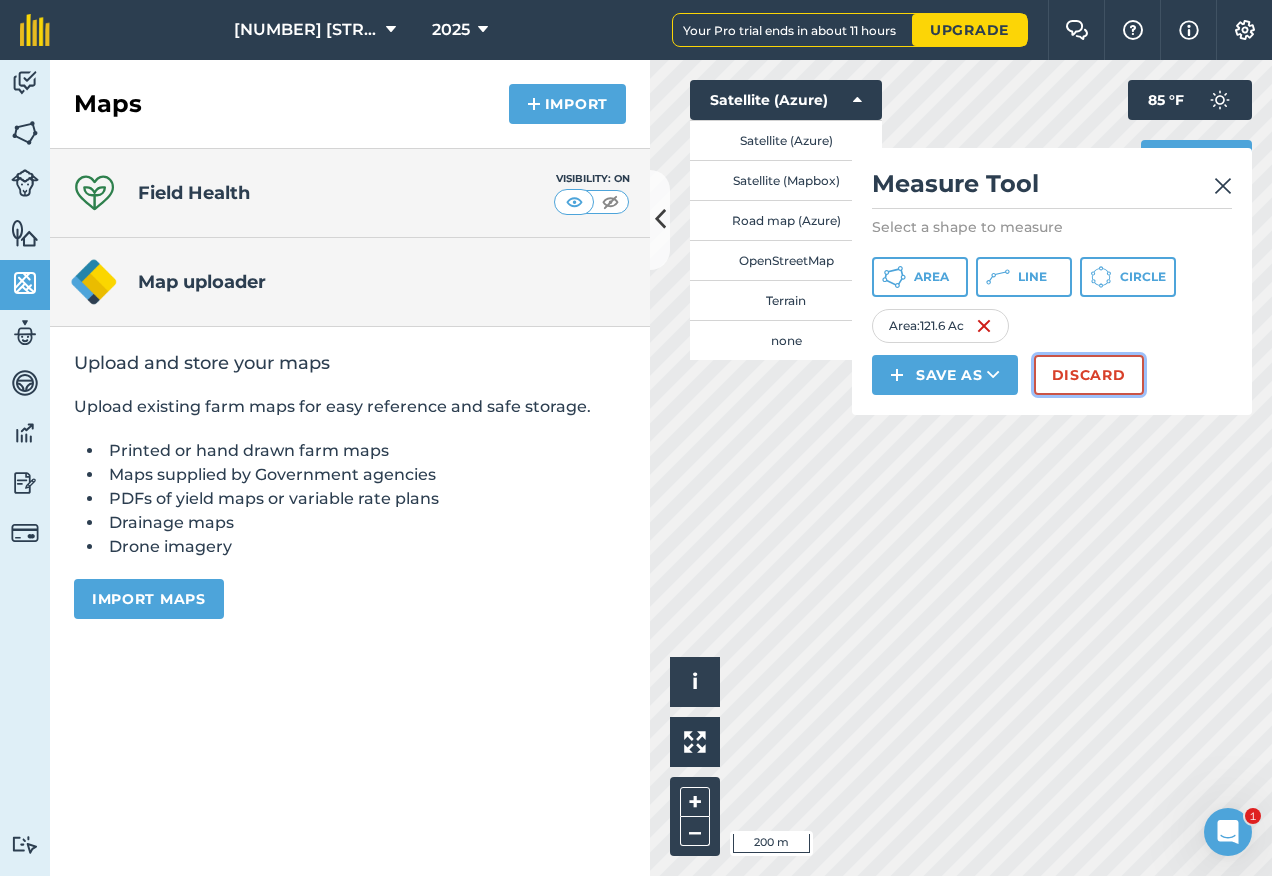 click on "Discard" at bounding box center [1089, 375] 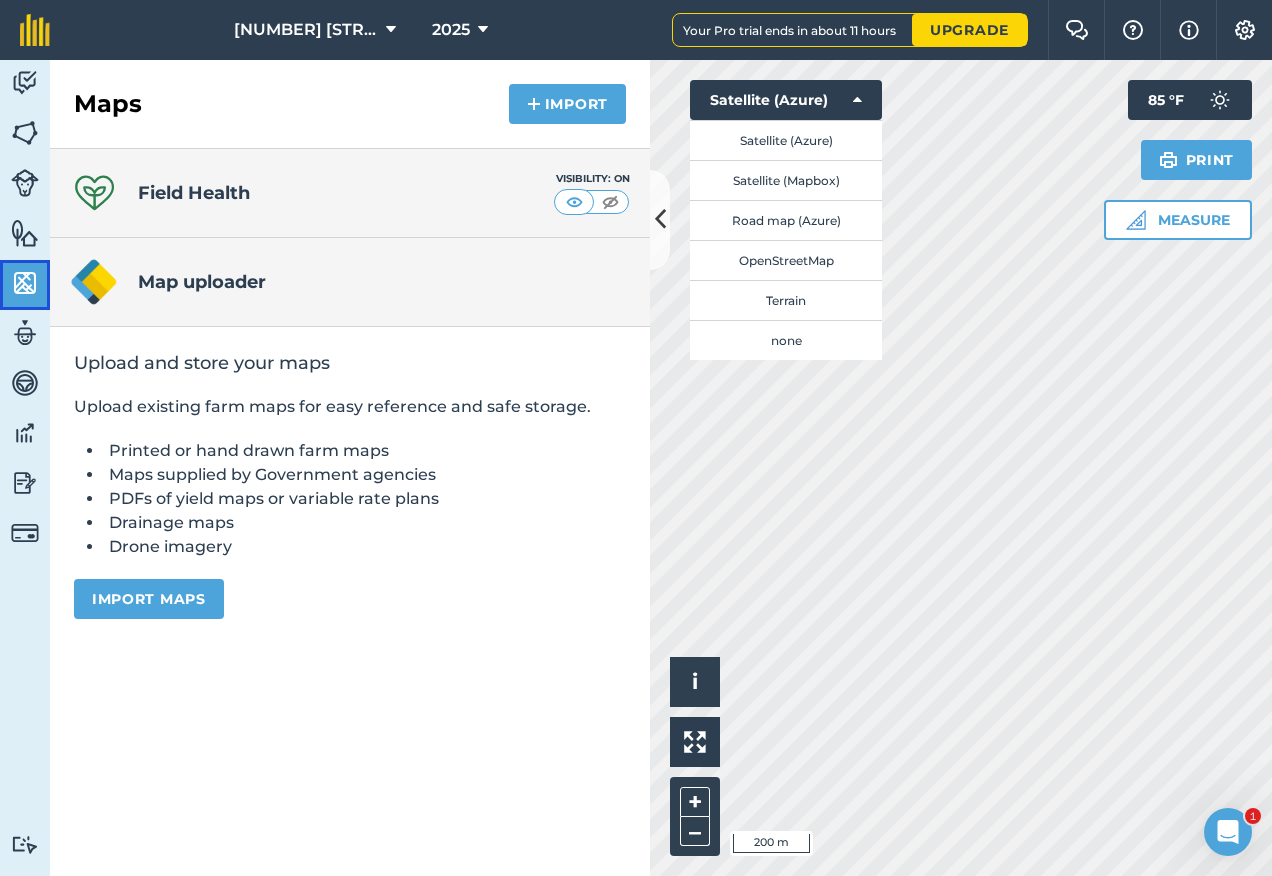 click on "Maps" at bounding box center [25, 285] 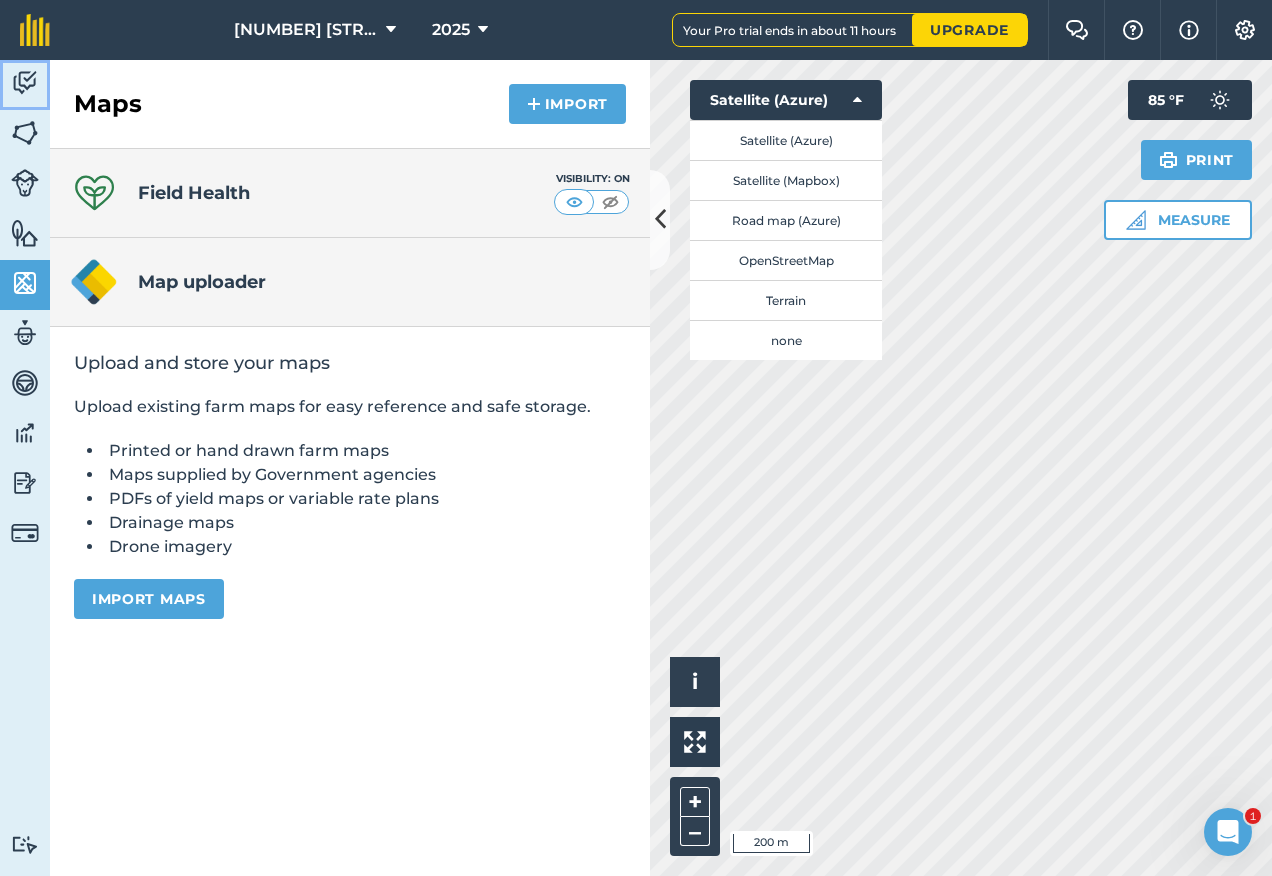 click at bounding box center (25, 83) 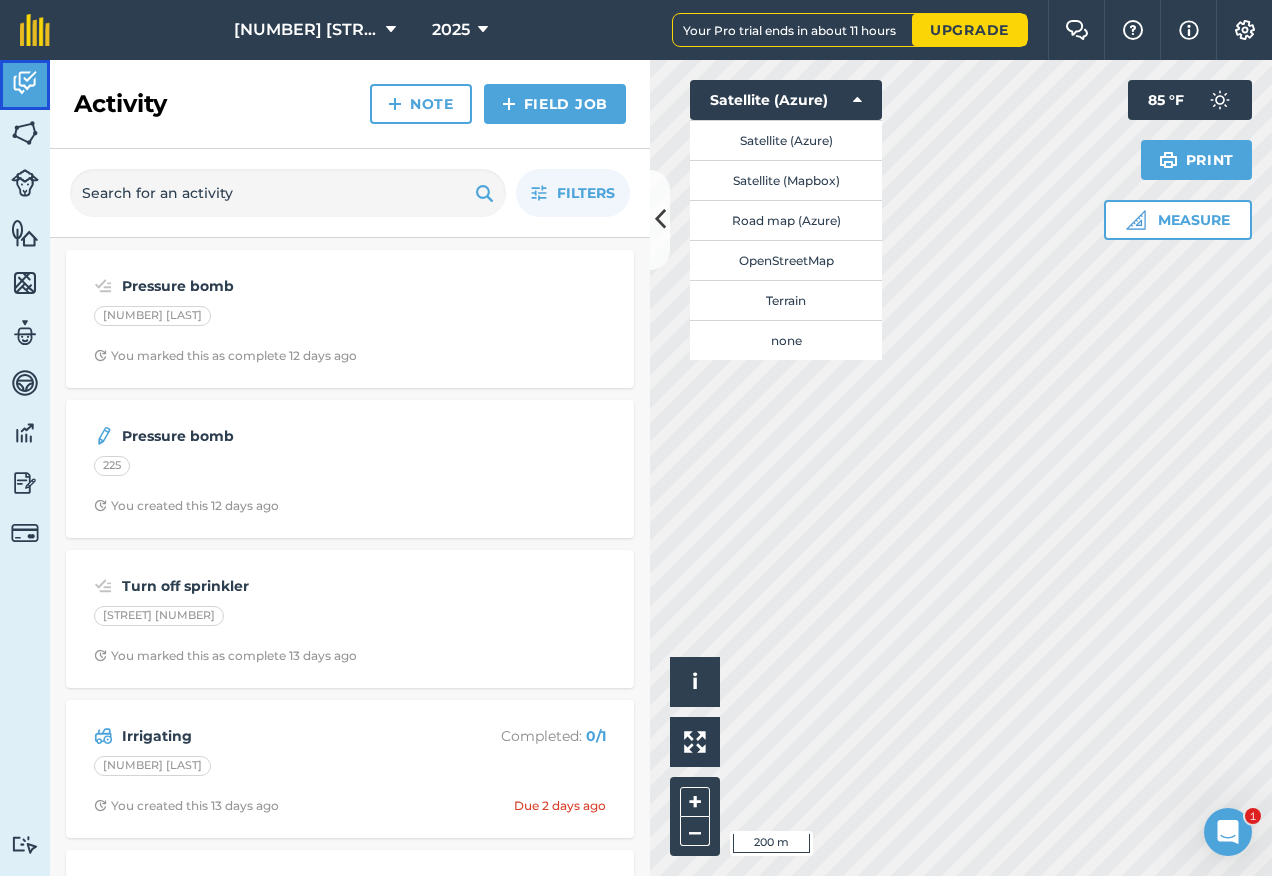 click at bounding box center [25, 83] 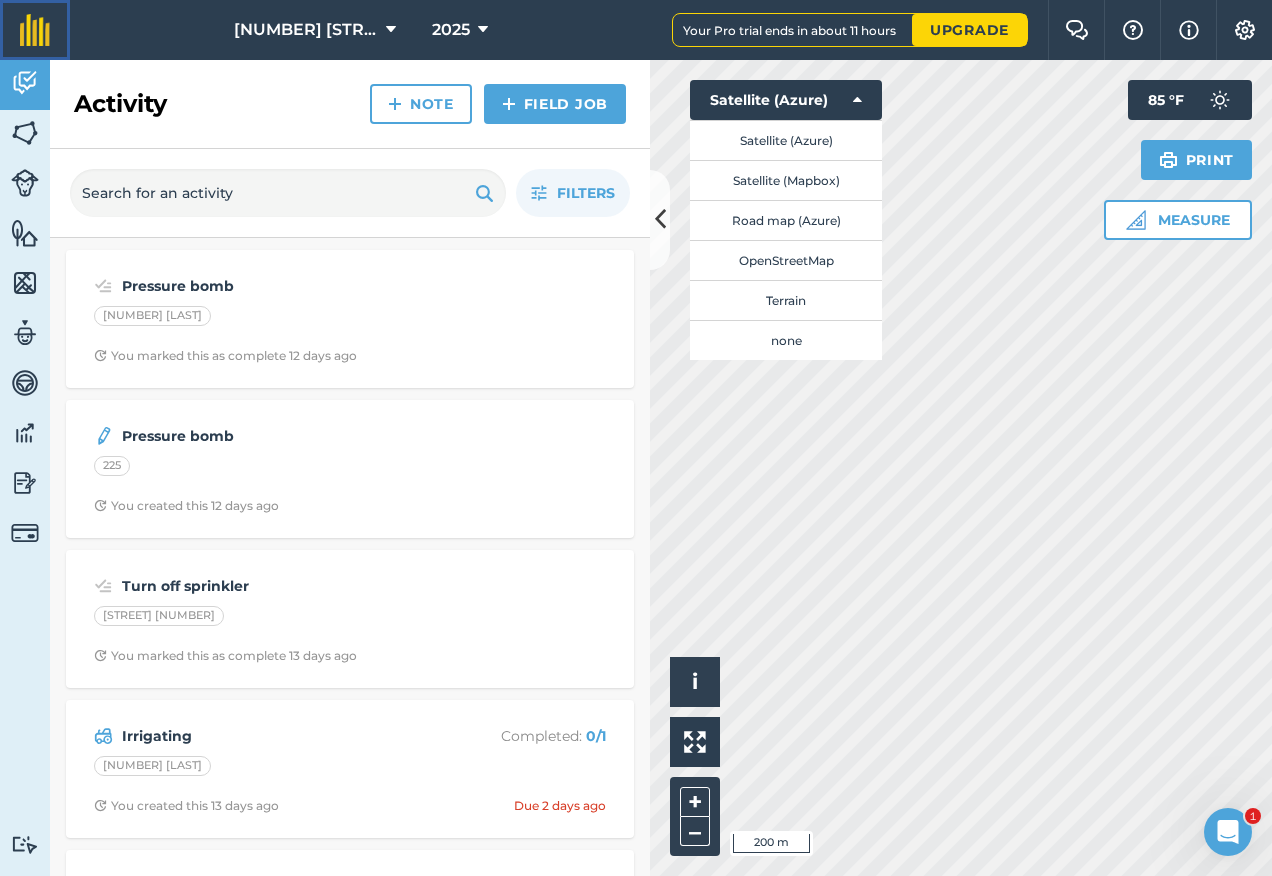 click at bounding box center (35, 30) 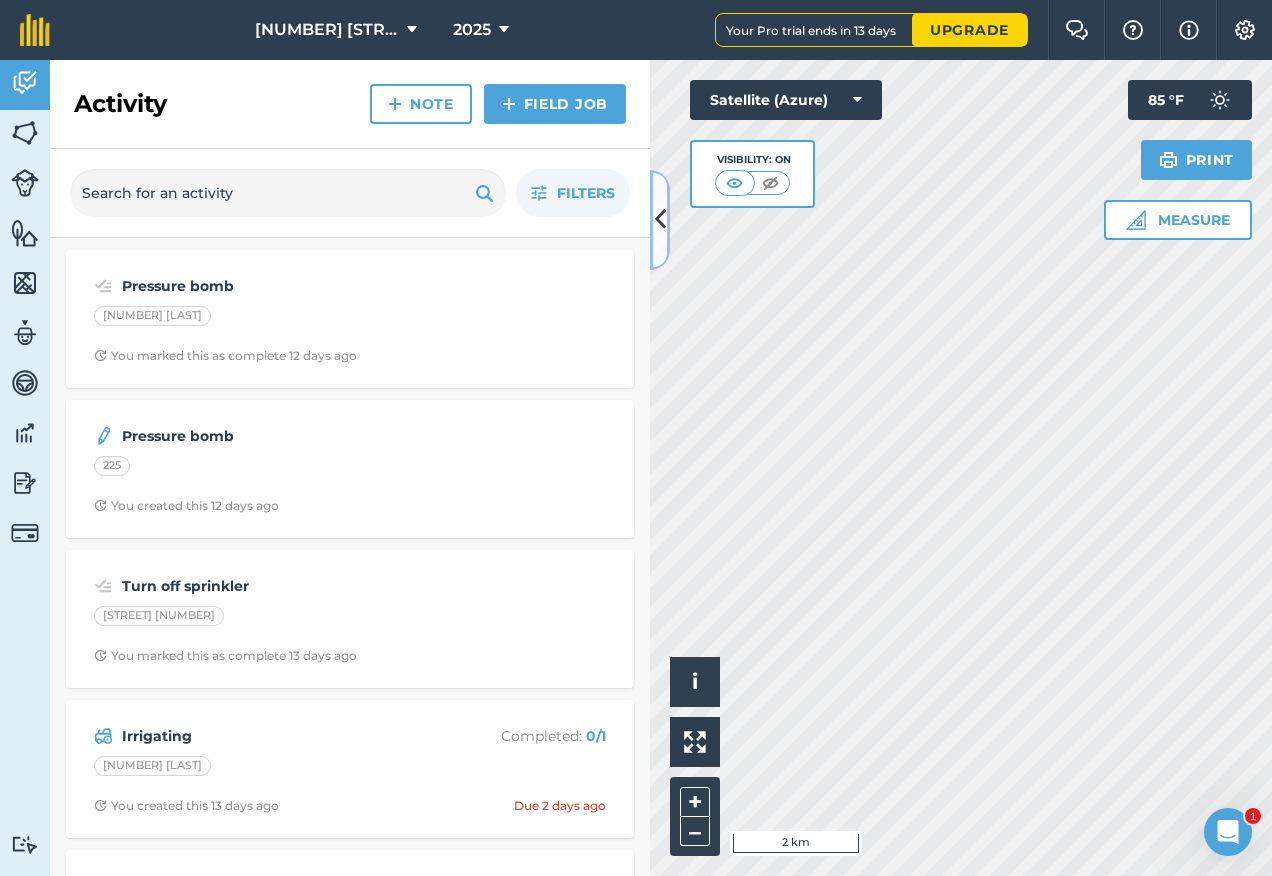 click at bounding box center (660, 219) 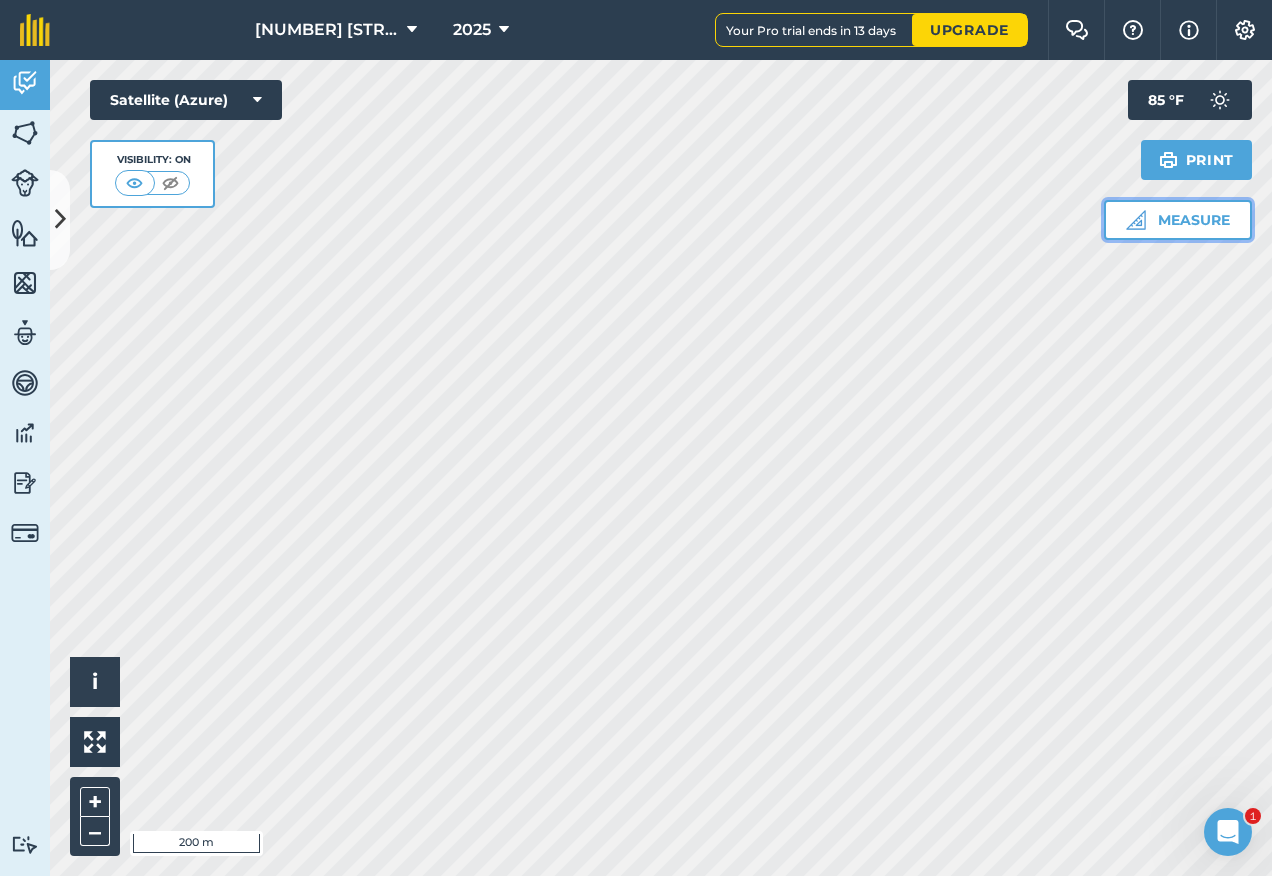 click on "Measure" at bounding box center (1178, 220) 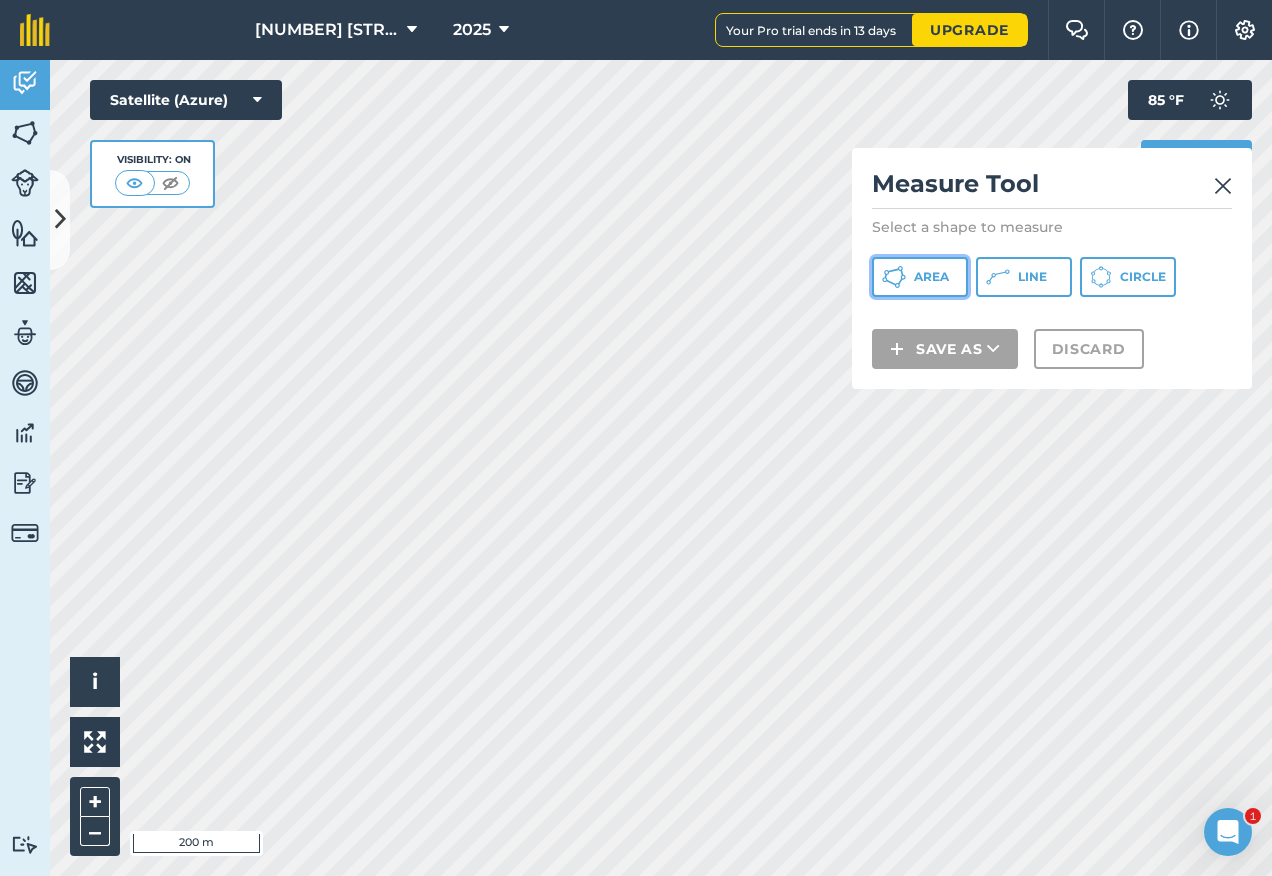 click on "Area" at bounding box center (931, 277) 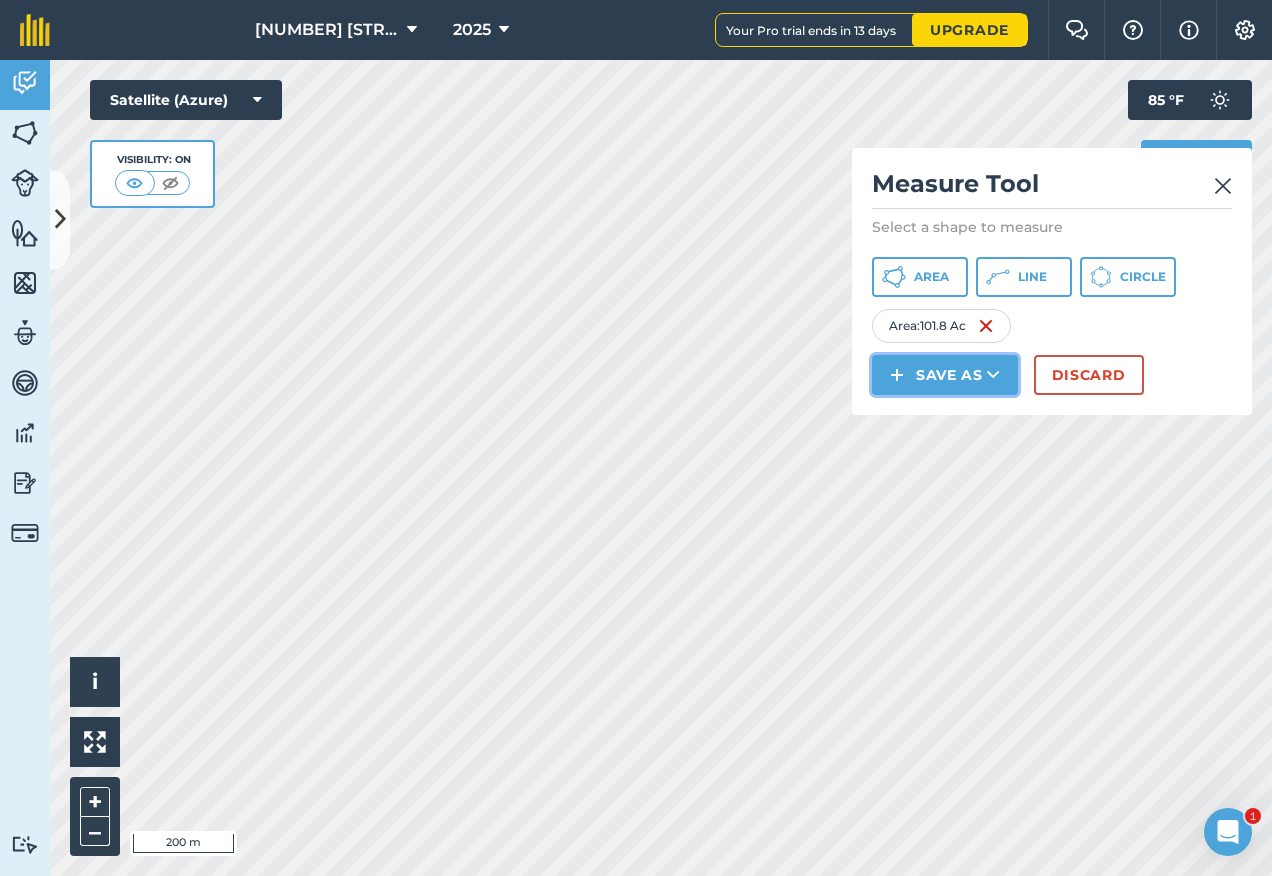click at bounding box center (993, 375) 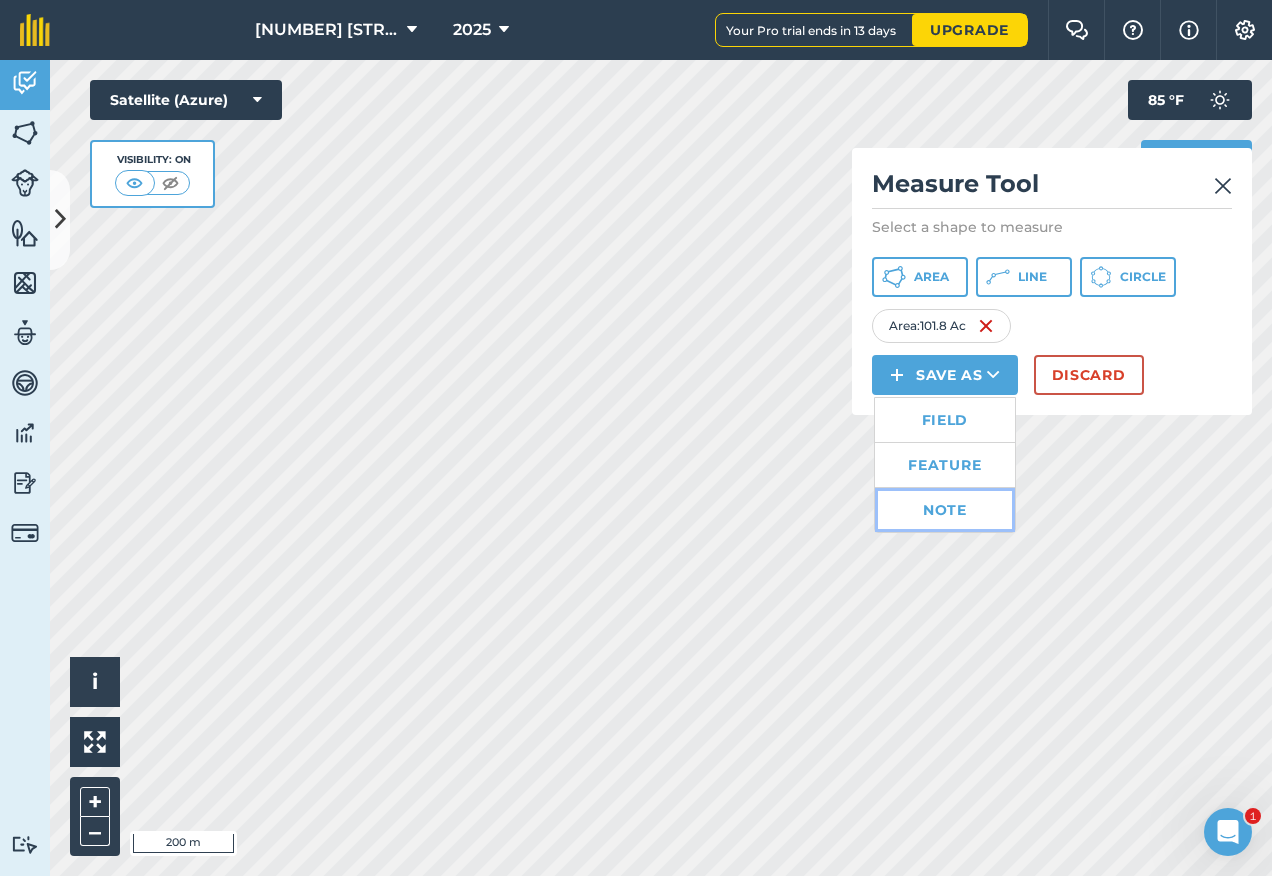 click on "Note" at bounding box center [945, 510] 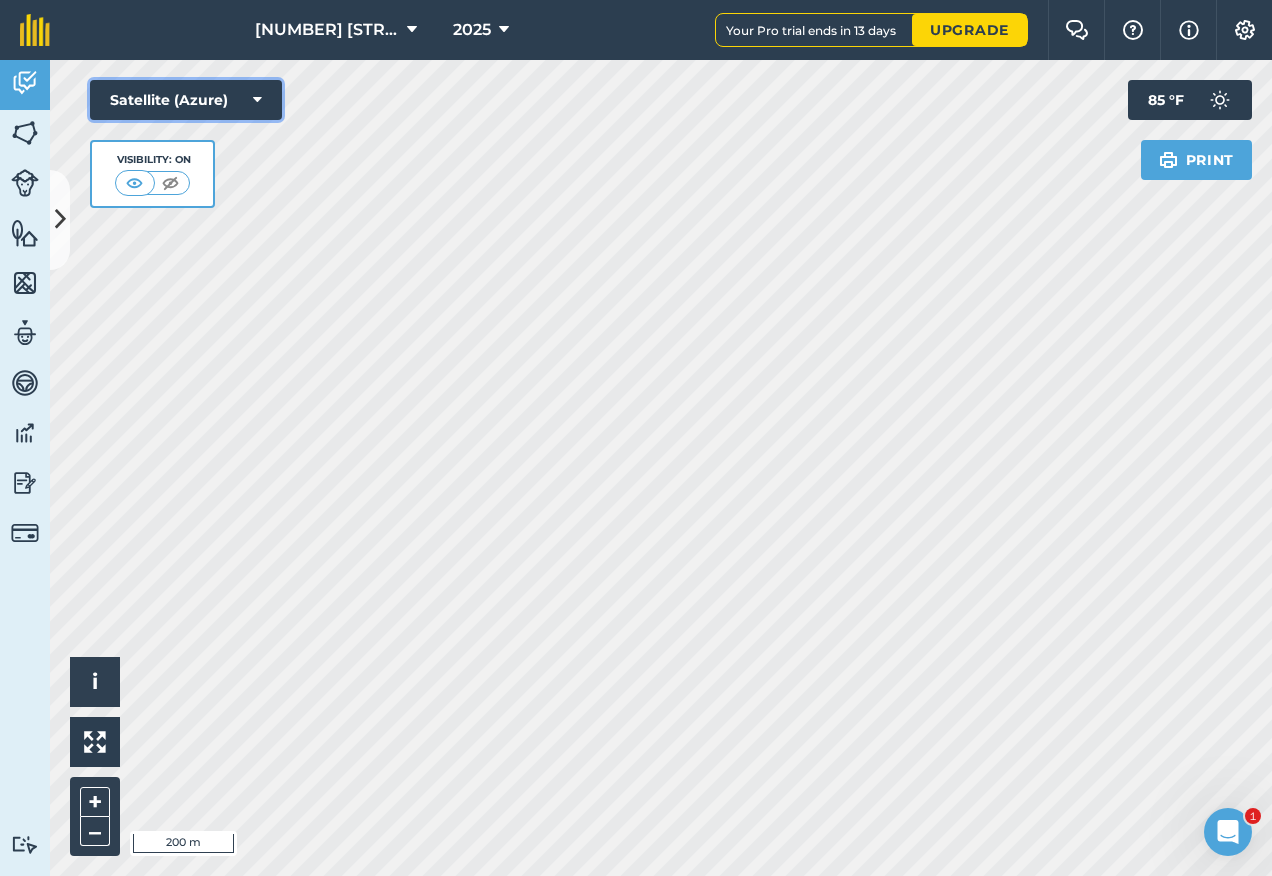 click on "Satellite (Azure)" at bounding box center [186, 100] 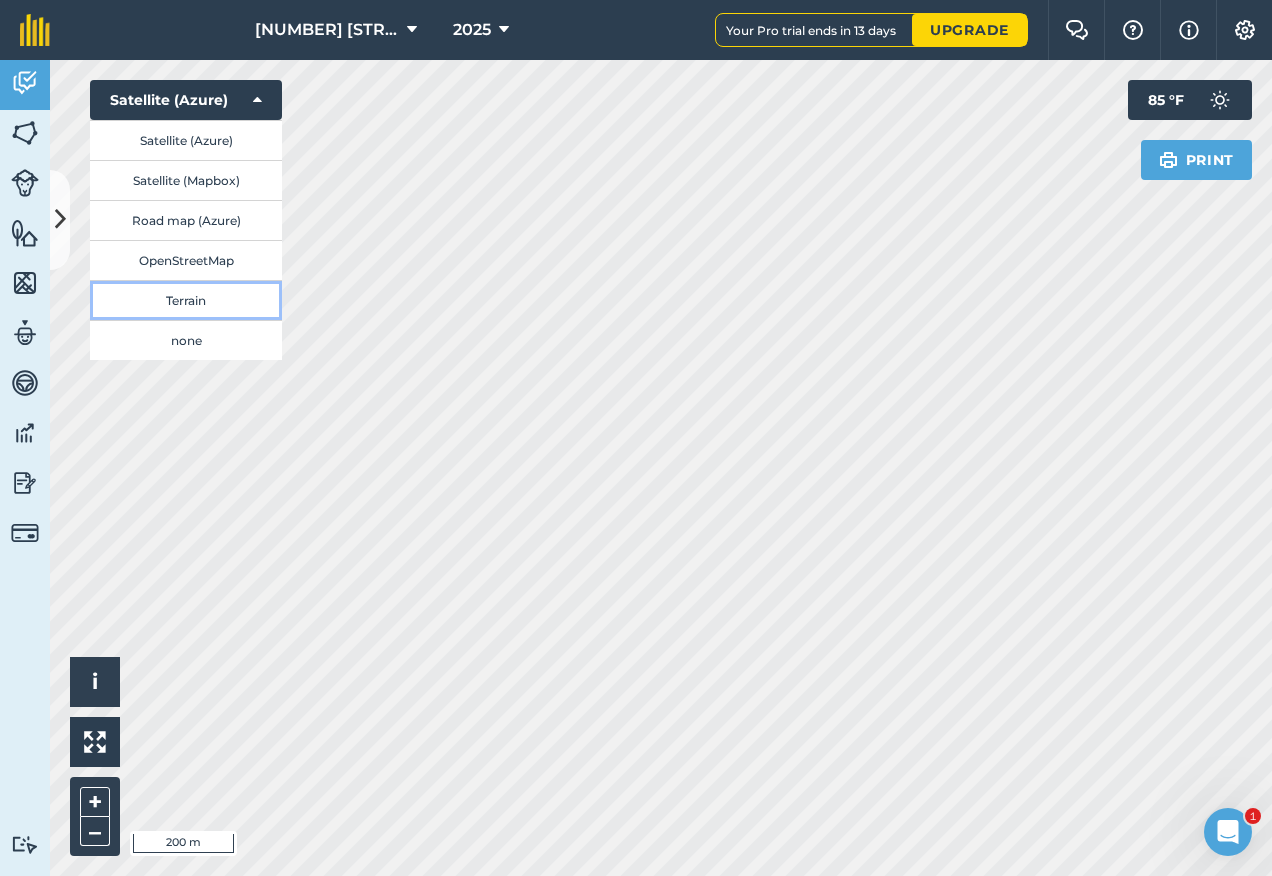 click on "Terrain" at bounding box center [186, 300] 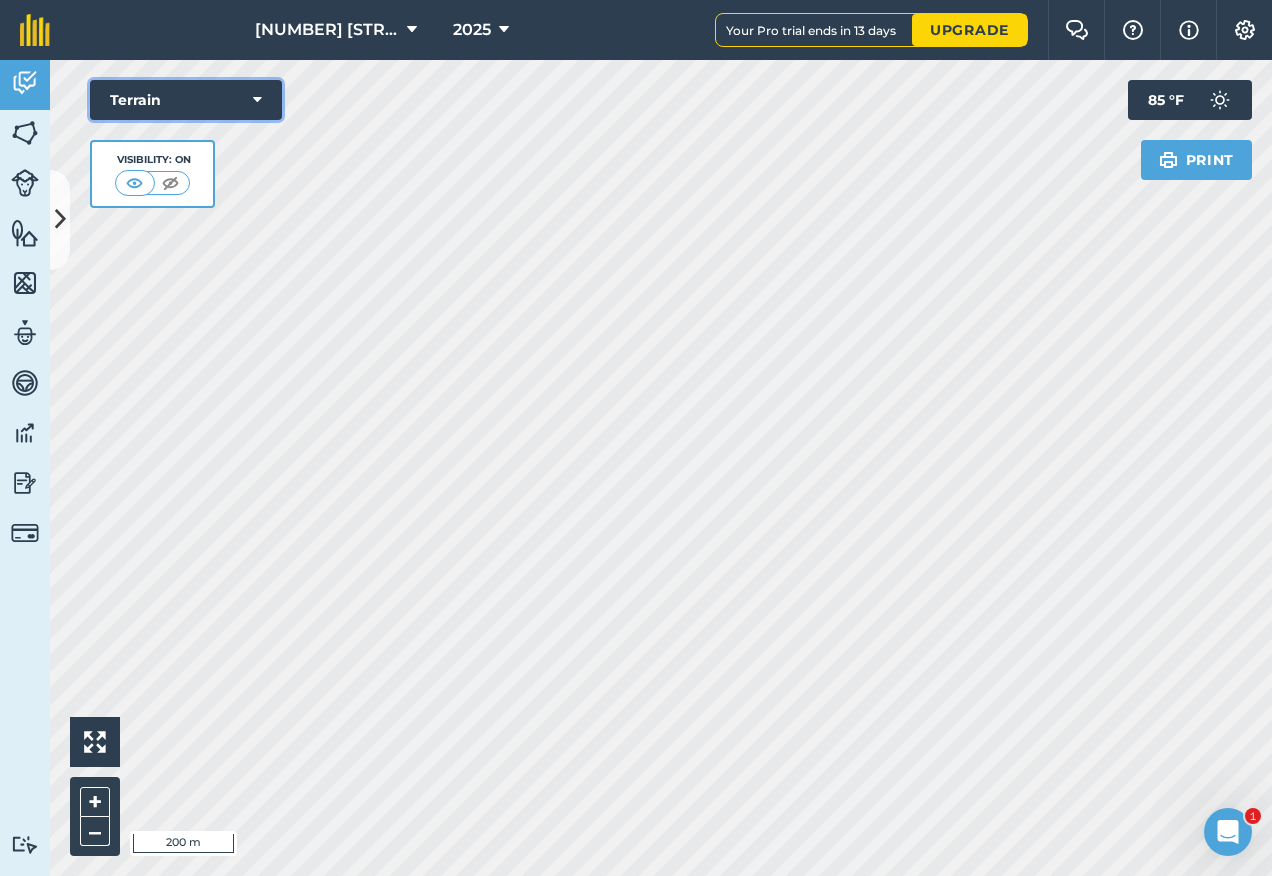 click on "Terrain" at bounding box center (186, 100) 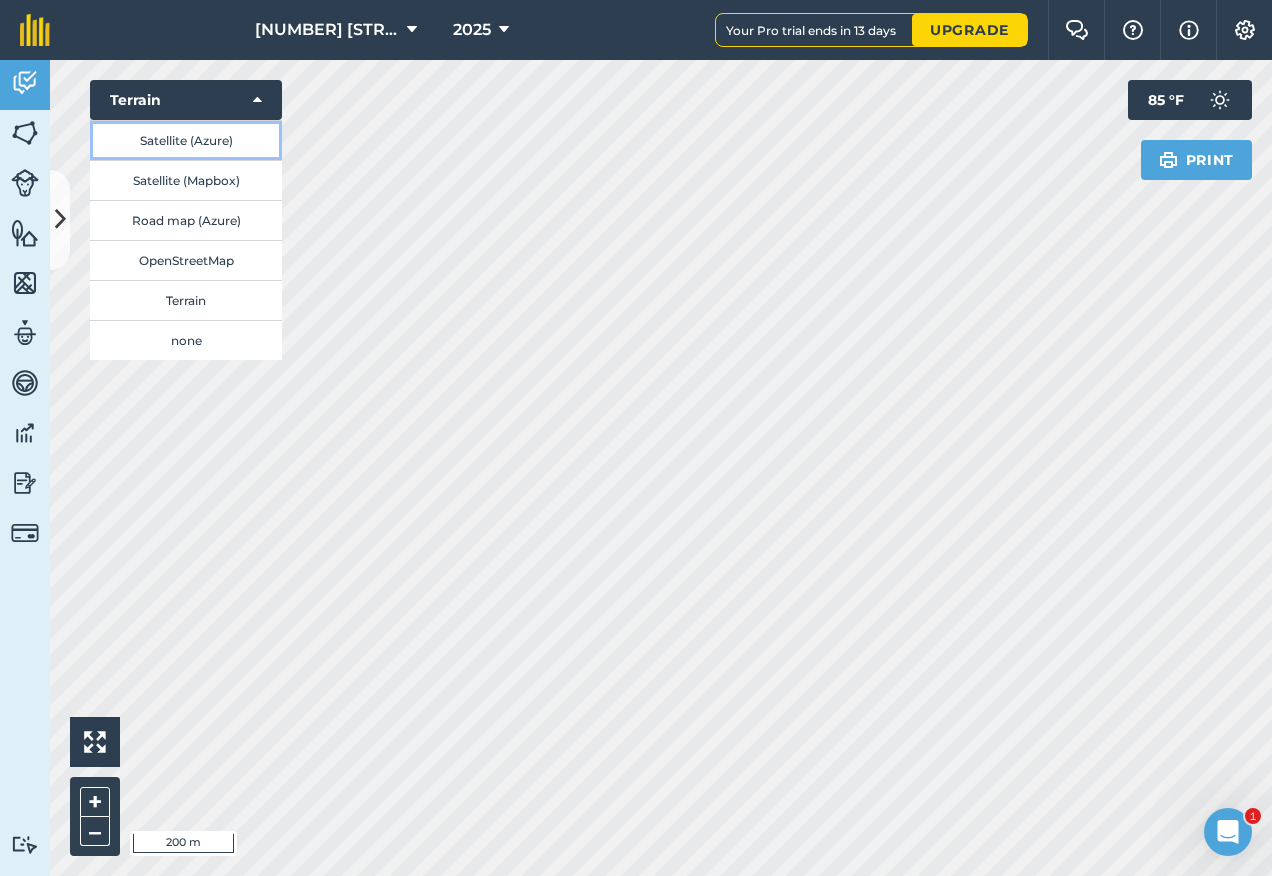 click on "Satellite (Azure)" at bounding box center (186, 140) 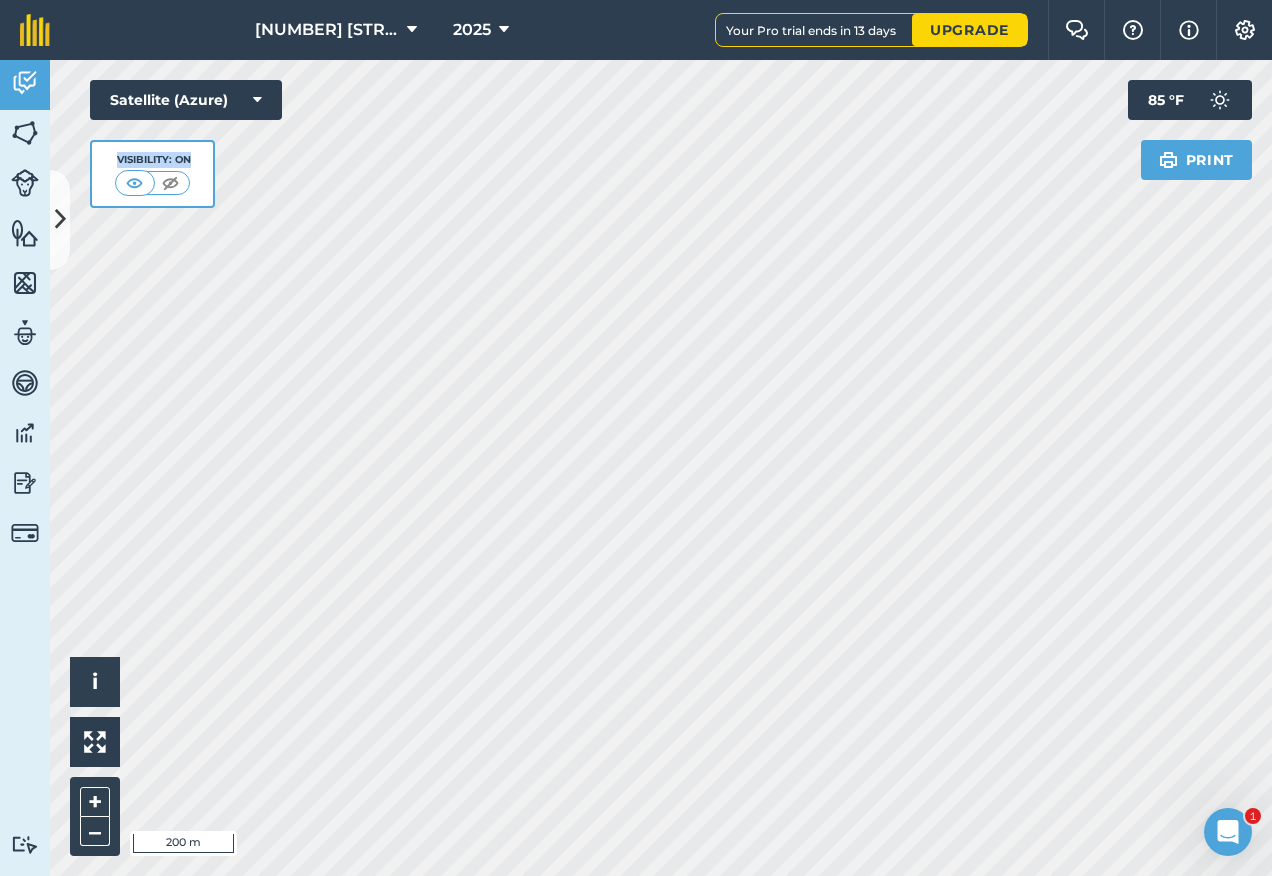 click on "Click to start drawing i © 2025 TomTom, Microsoft 200 m + – Satellite (Azure) Visibility: On Print 85   ° F" at bounding box center (661, 468) 